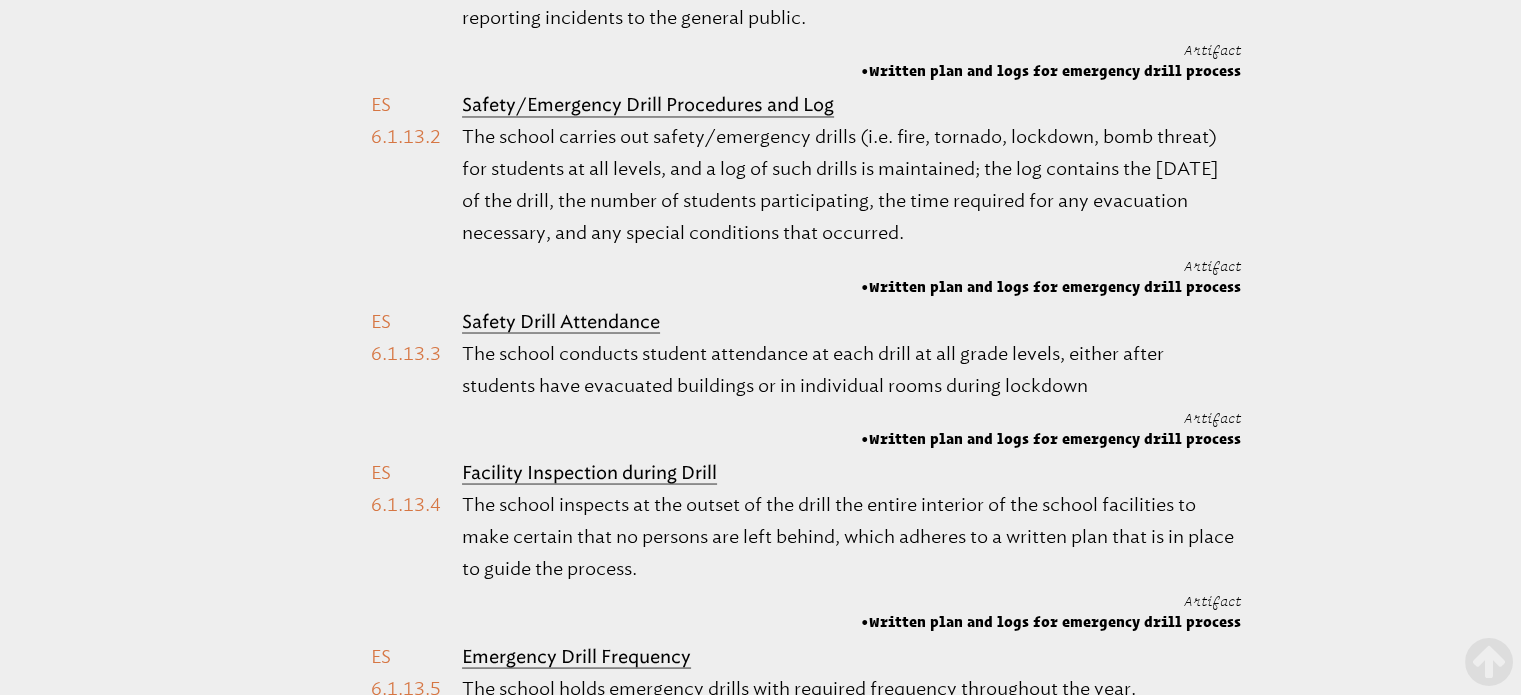 scroll, scrollTop: 3200, scrollLeft: 0, axis: vertical 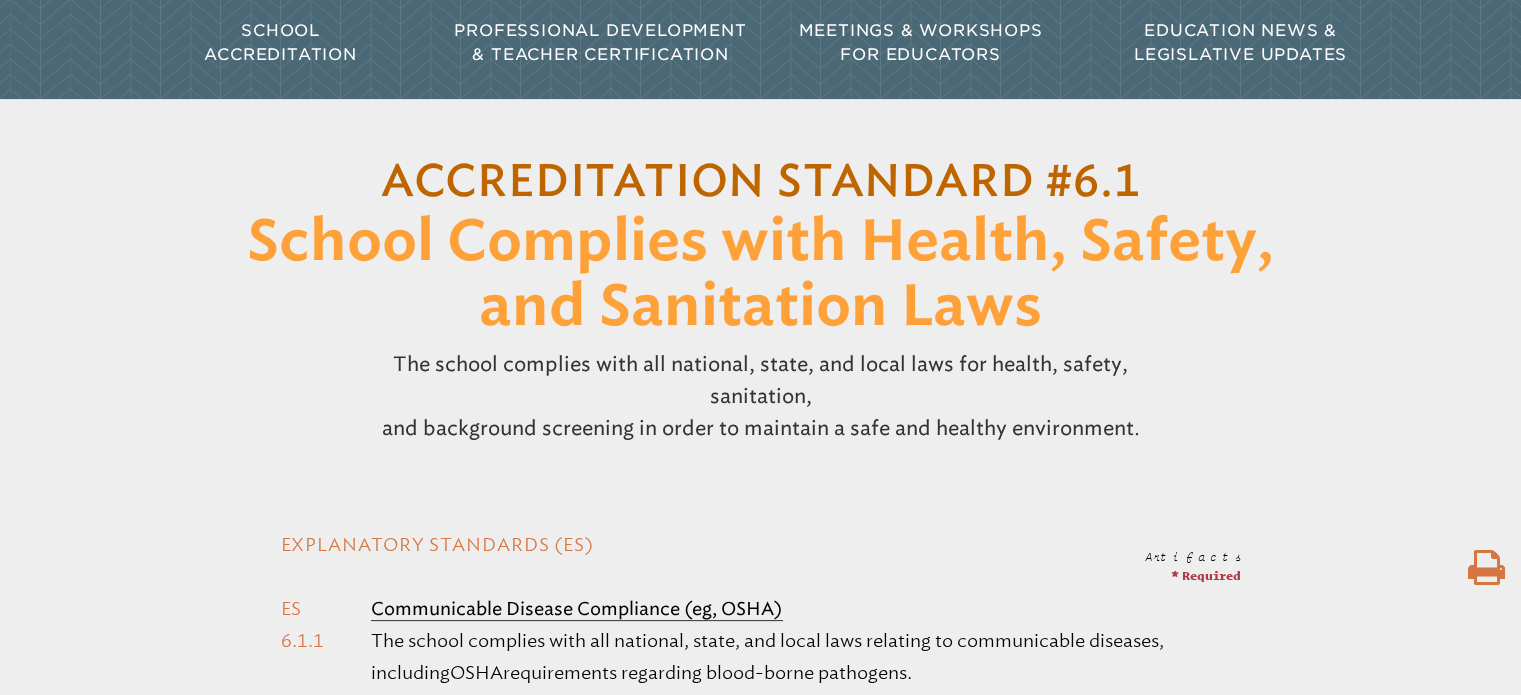 click at bounding box center [1486, 568] 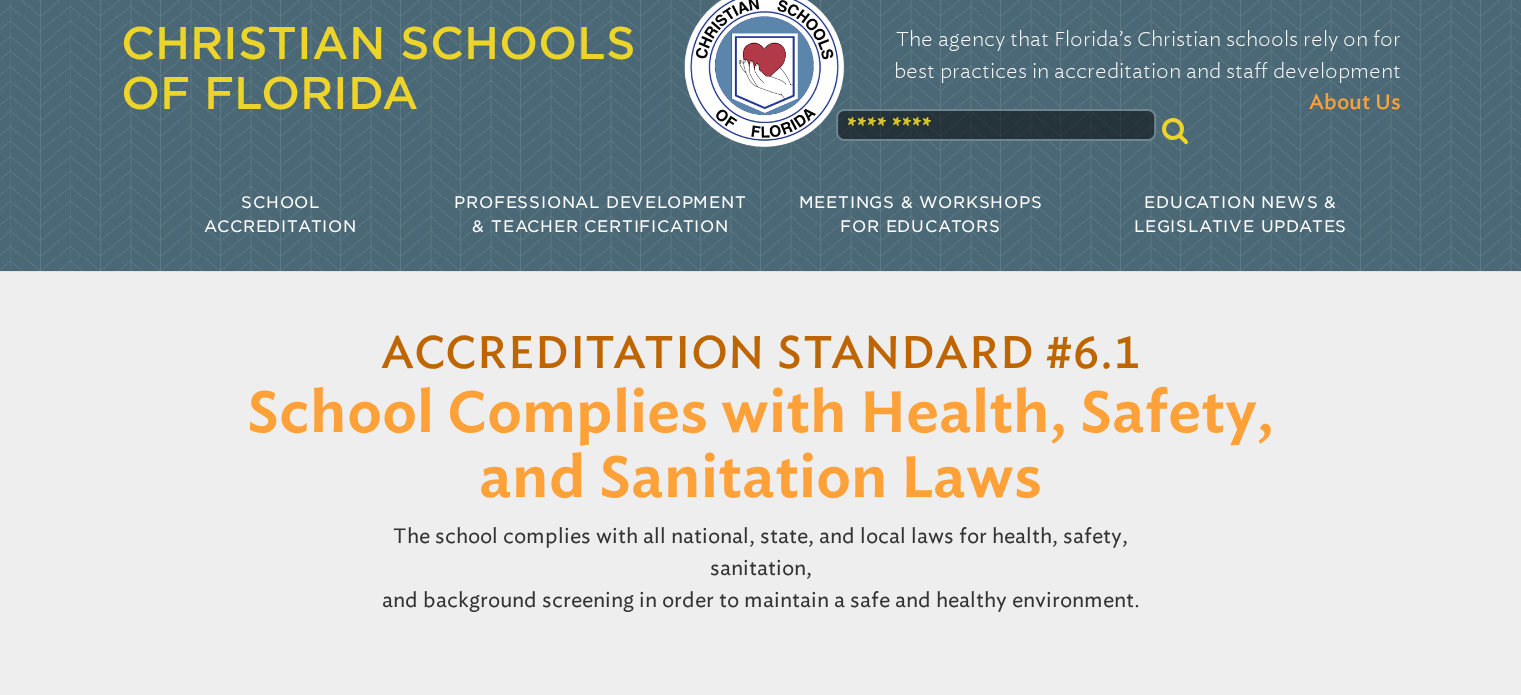 scroll, scrollTop: 0, scrollLeft: 0, axis: both 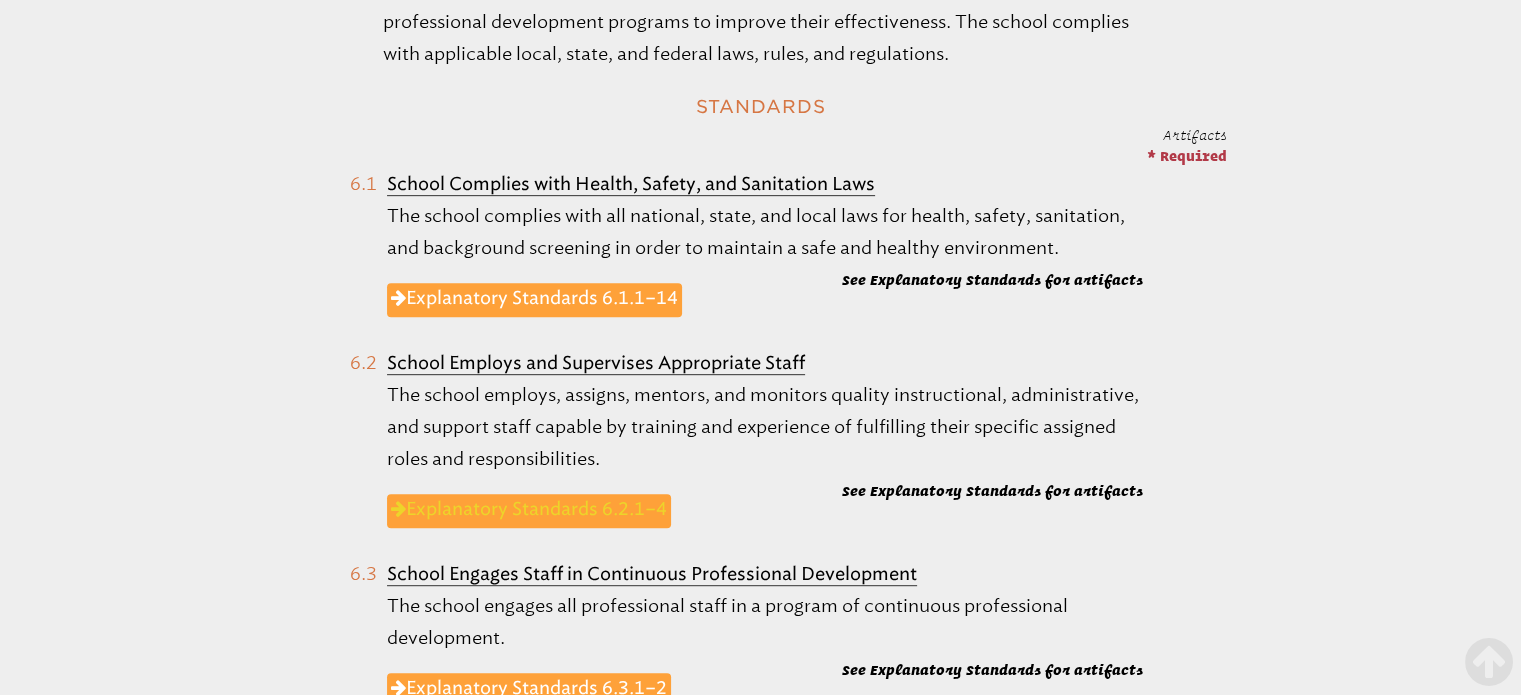 click on "Explanatory Standards				6.2.1–4" at bounding box center (529, 511) 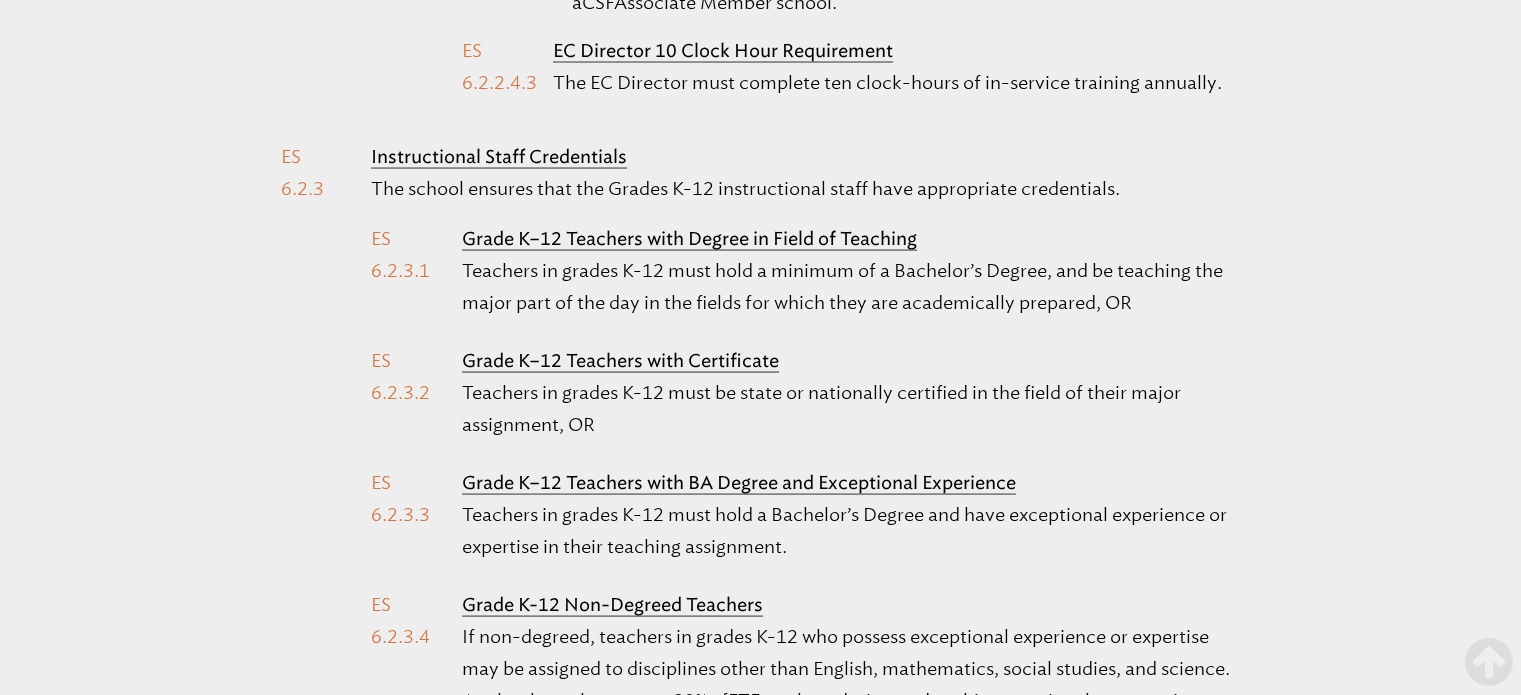 scroll, scrollTop: 3833, scrollLeft: 0, axis: vertical 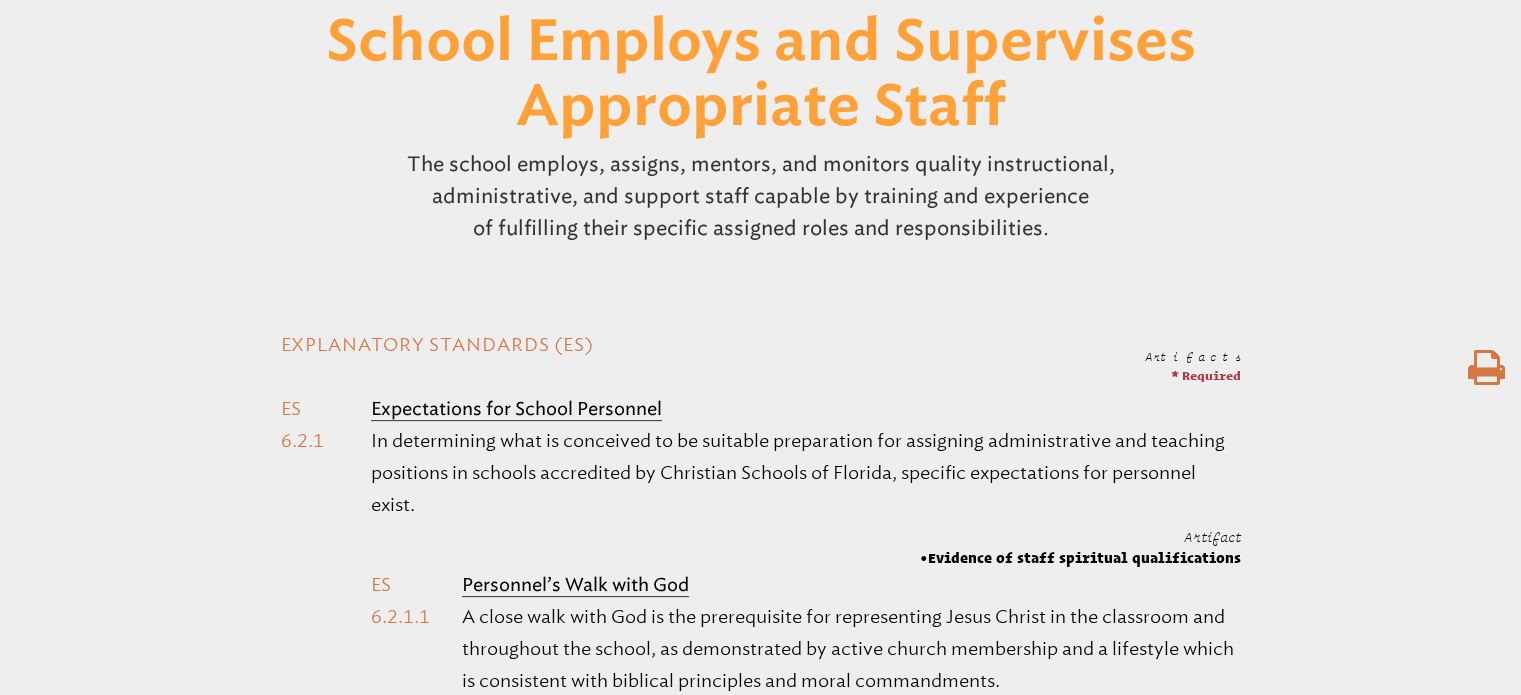 click at bounding box center (1486, 368) 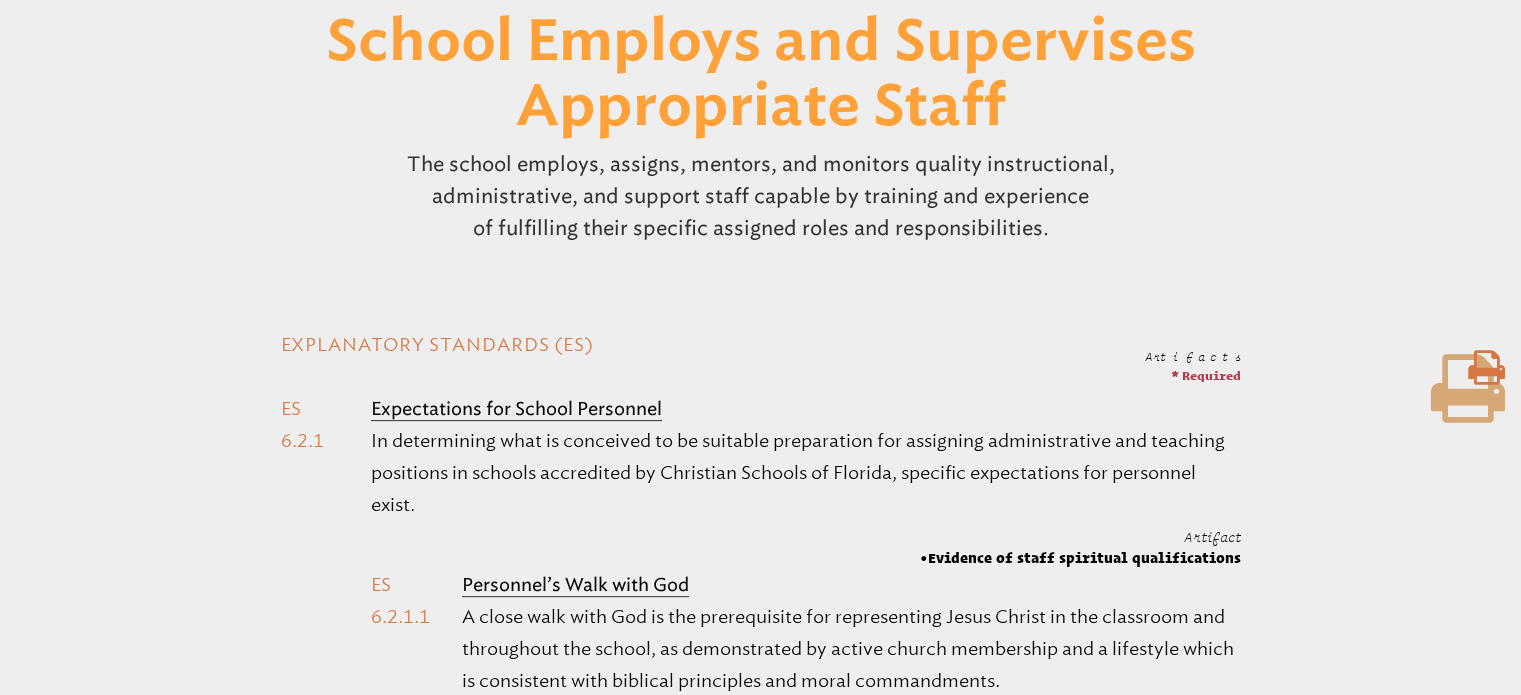 scroll, scrollTop: 434, scrollLeft: 0, axis: vertical 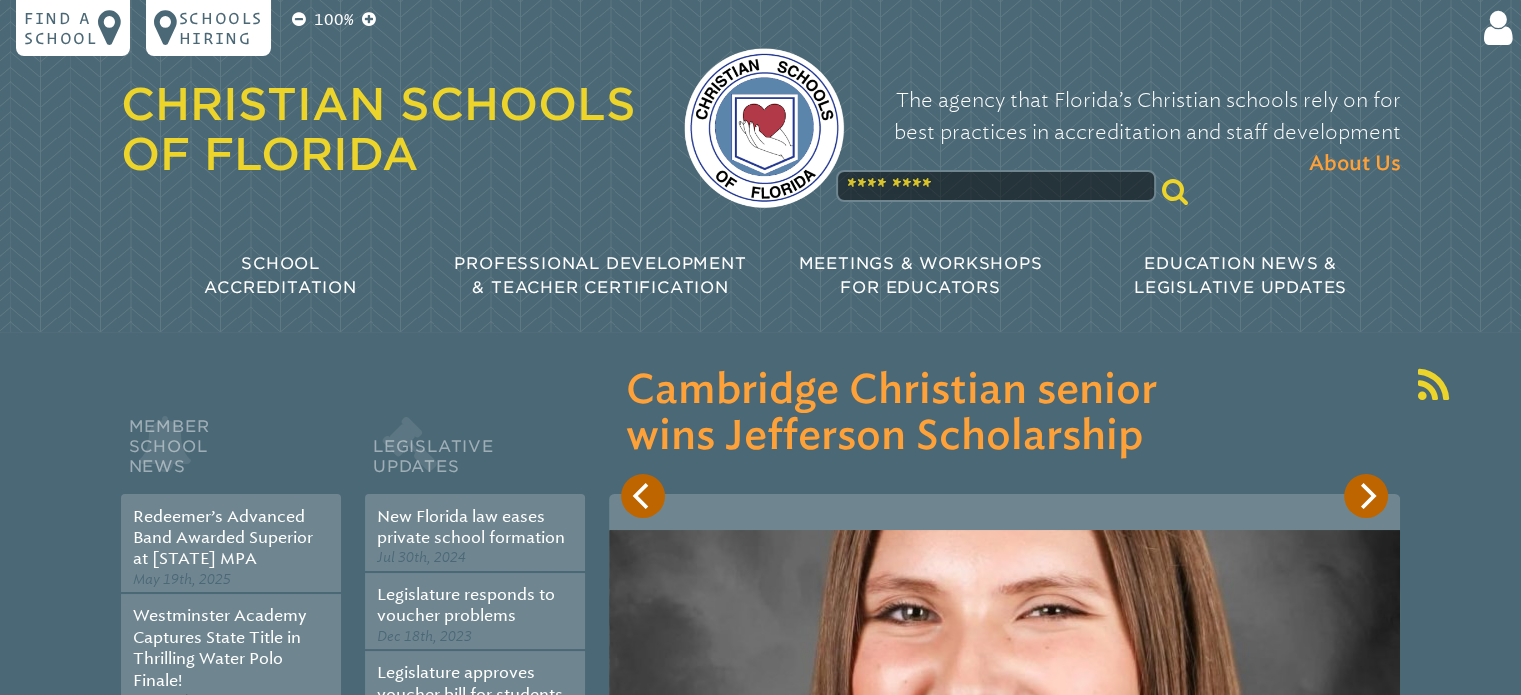 click at bounding box center [996, 186] 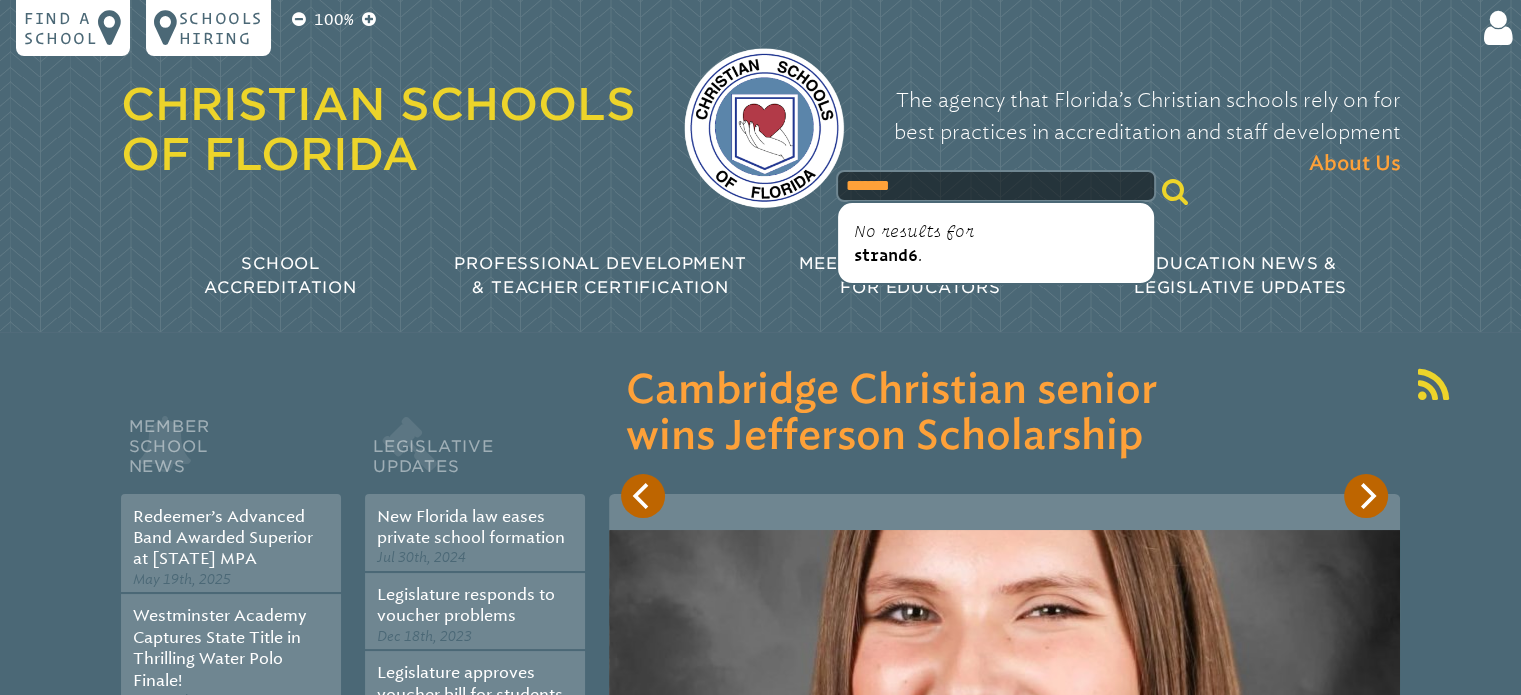 click on "*******" at bounding box center (996, 186) 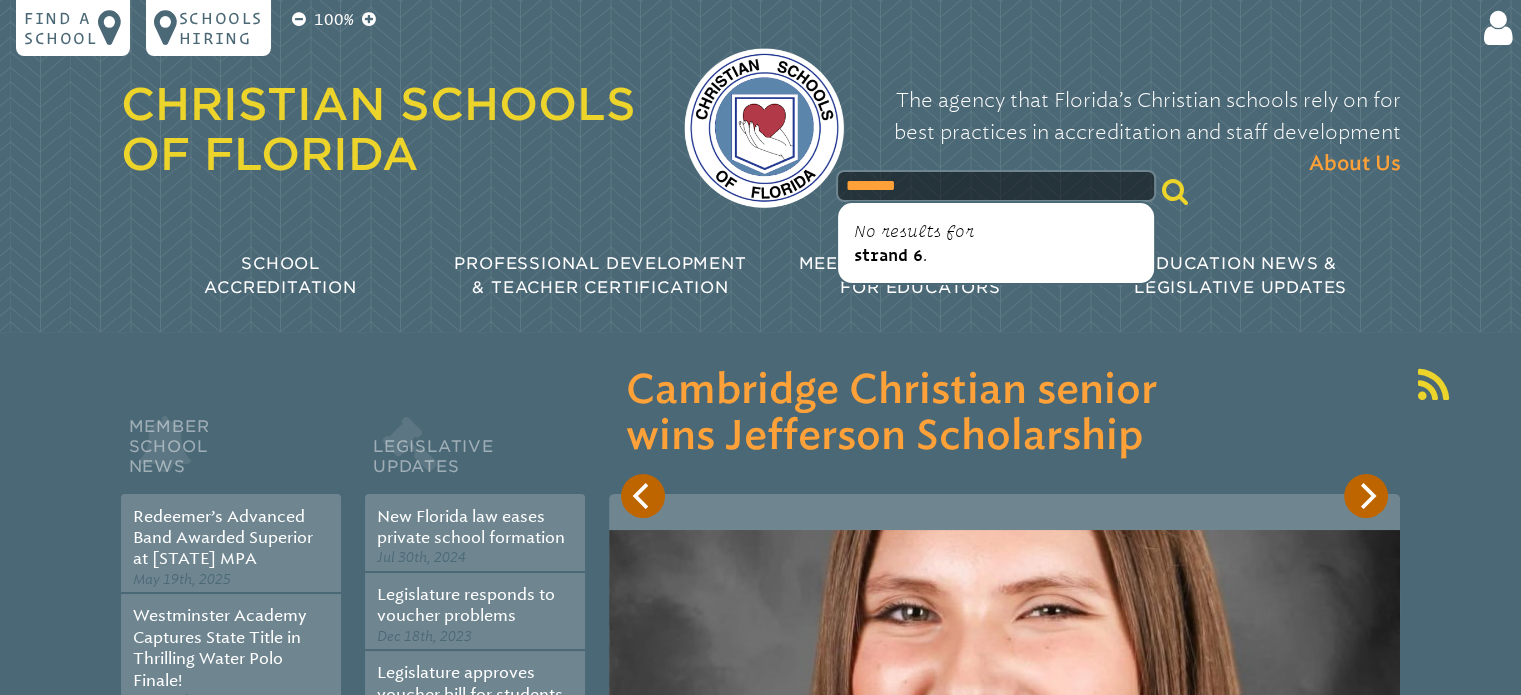 type on "********" 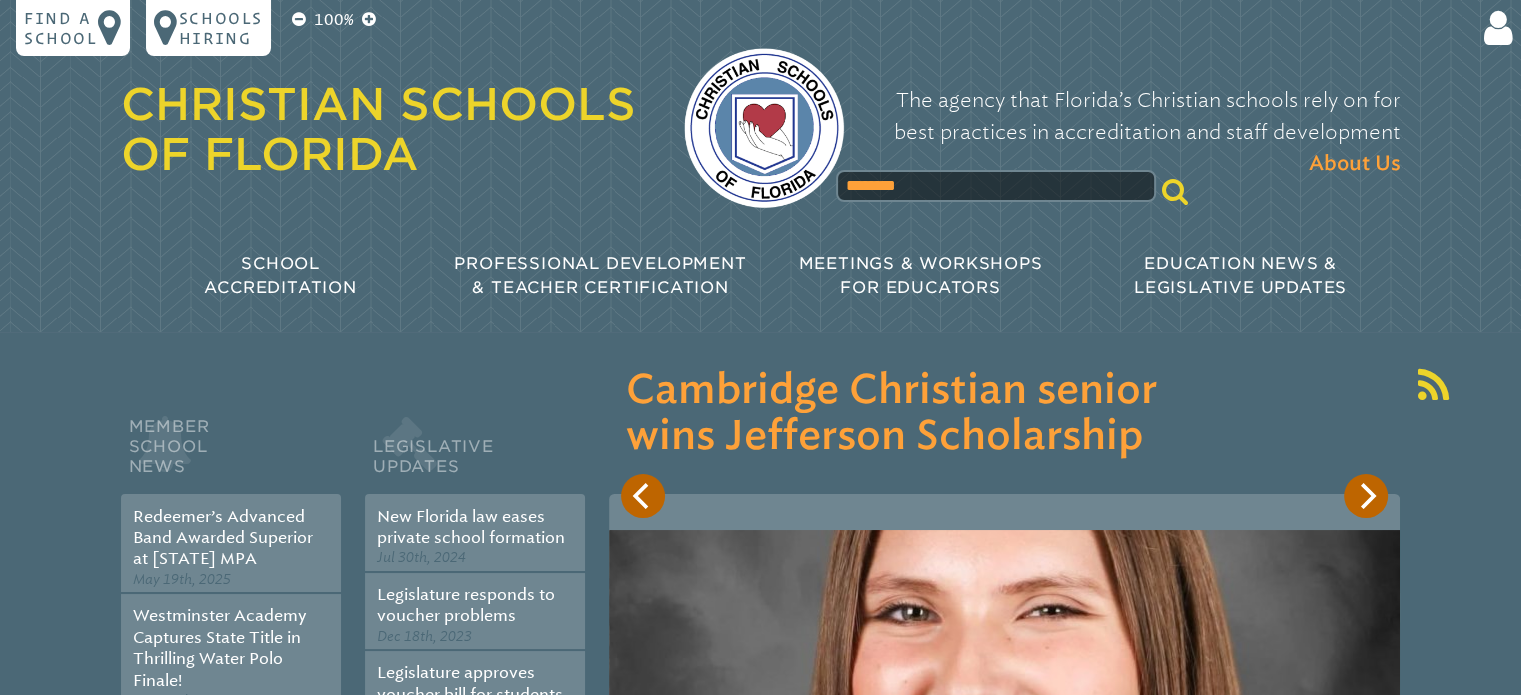 click at bounding box center [1175, 191] 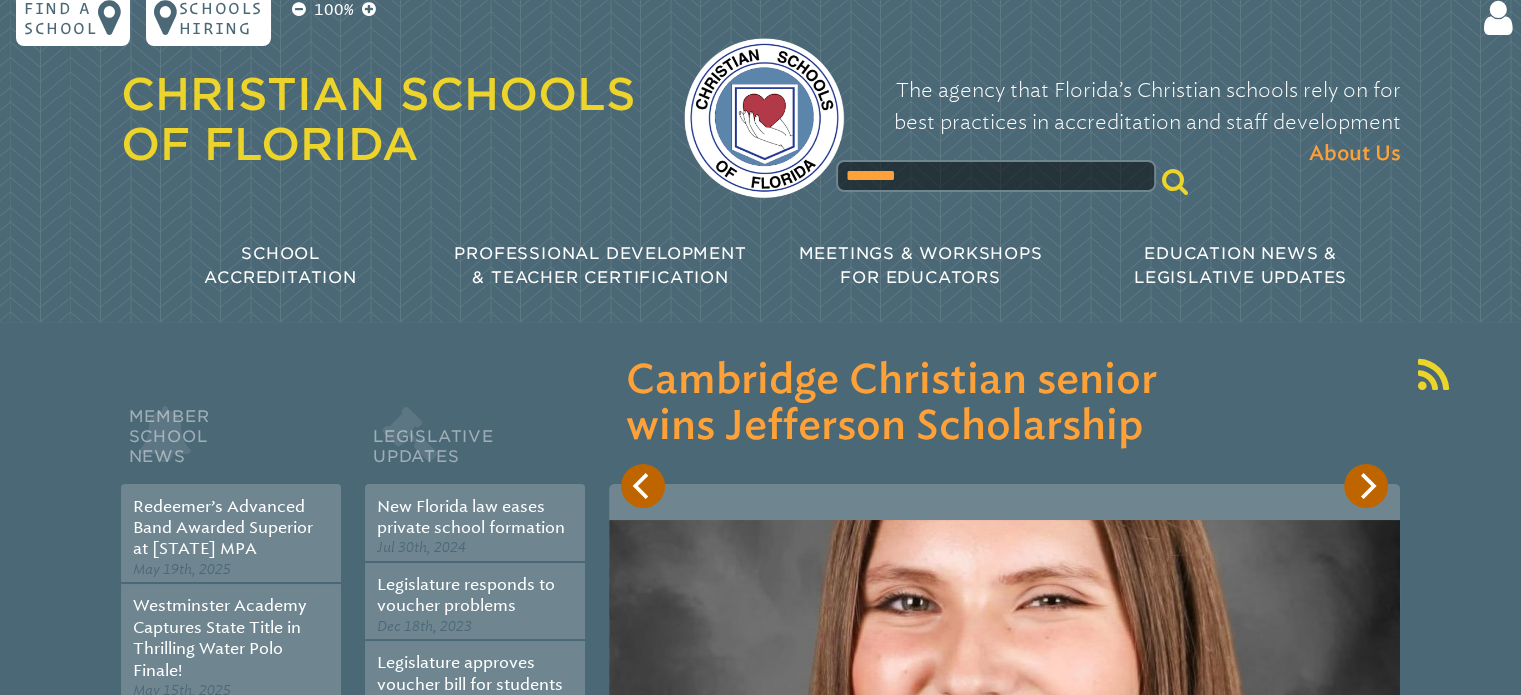 scroll, scrollTop: 0, scrollLeft: 0, axis: both 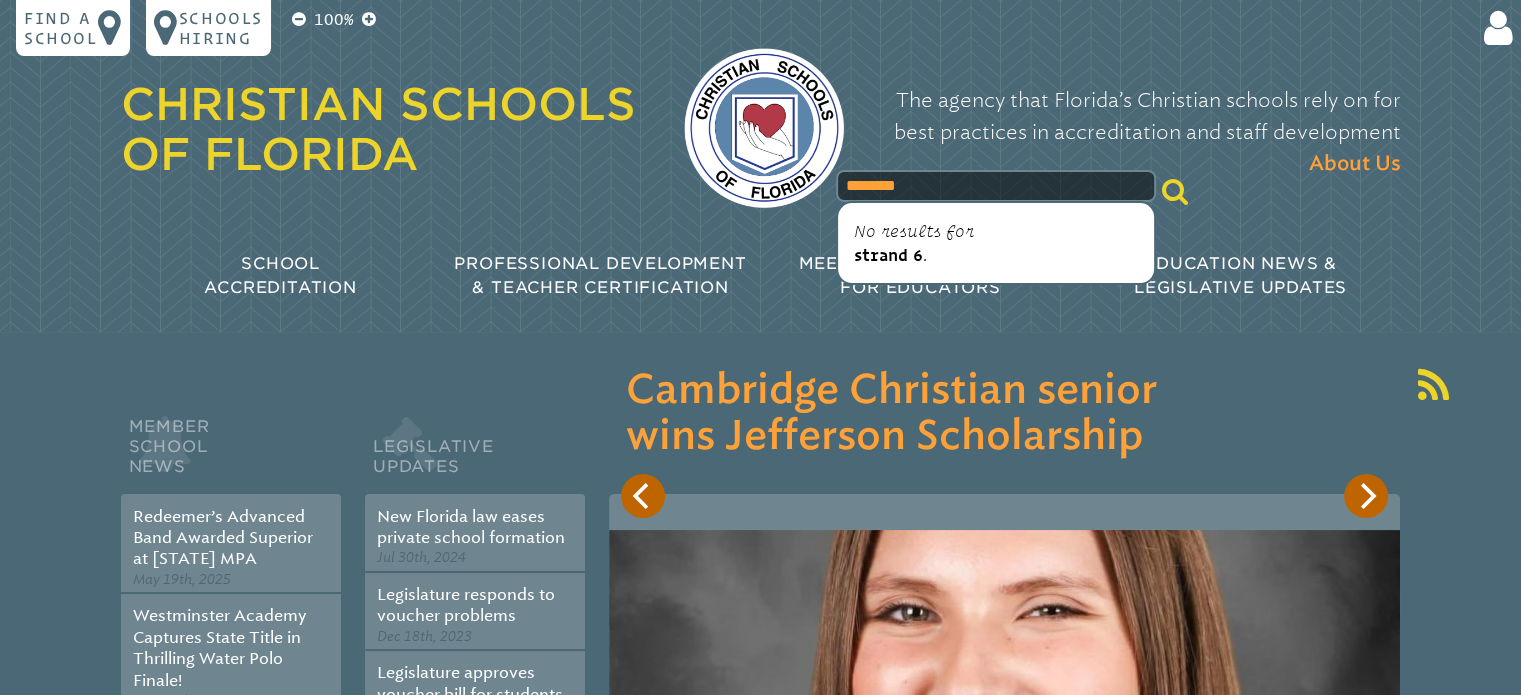 drag, startPoint x: 933, startPoint y: 185, endPoint x: 716, endPoint y: 213, distance: 218.799 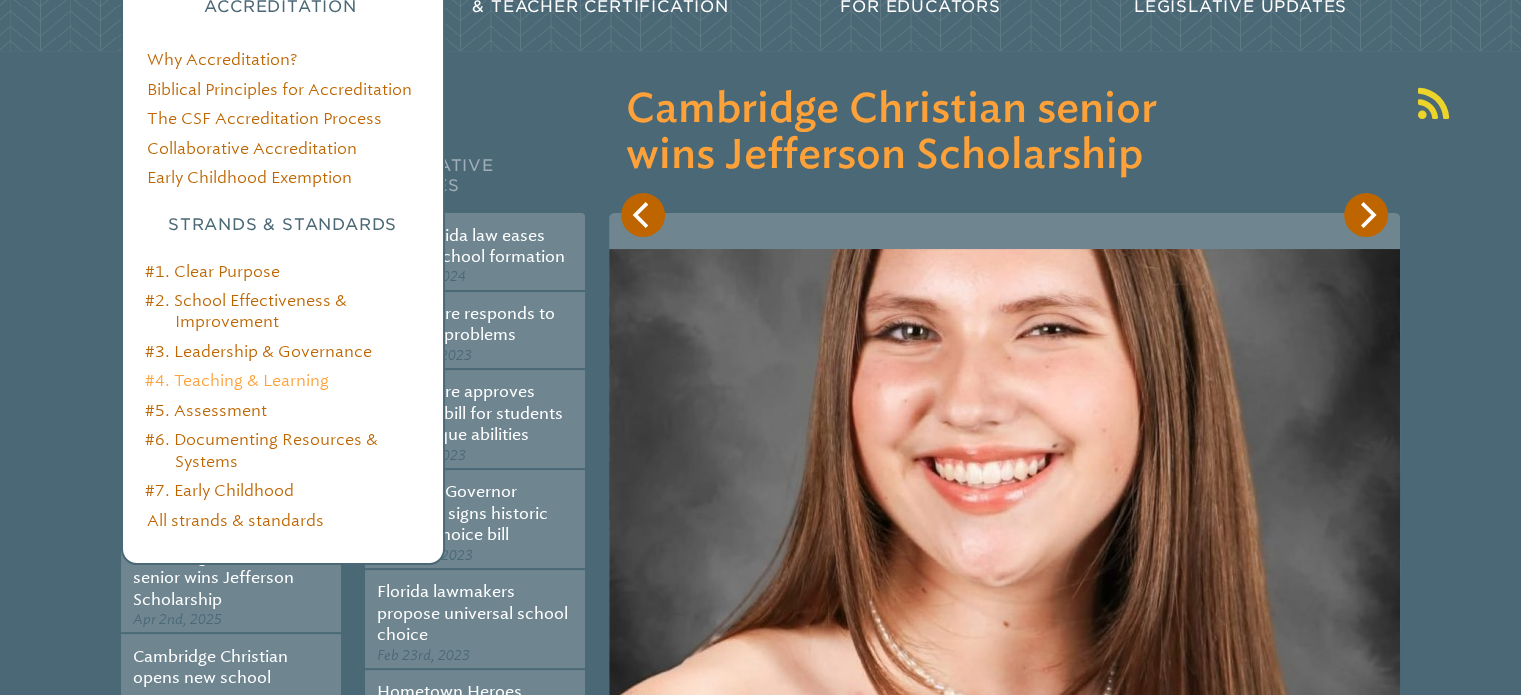 scroll, scrollTop: 333, scrollLeft: 0, axis: vertical 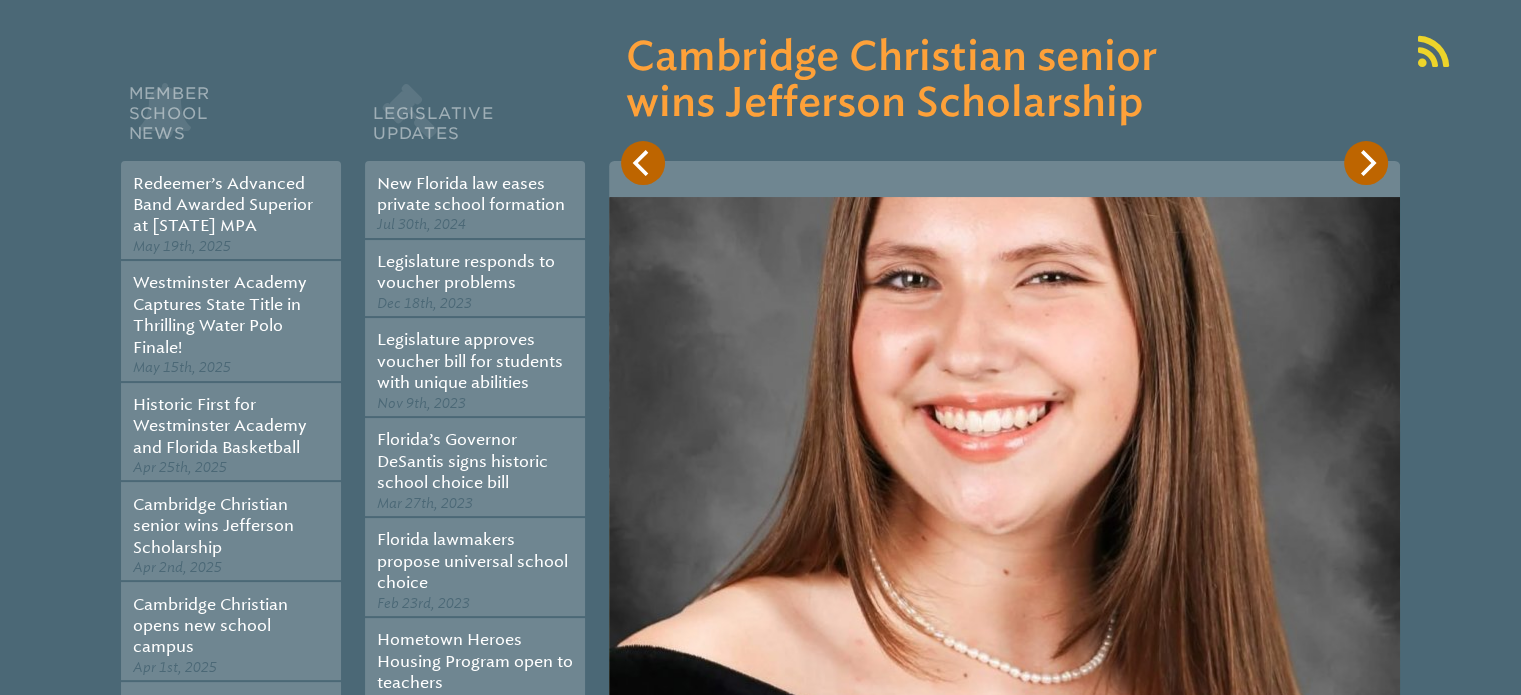 type 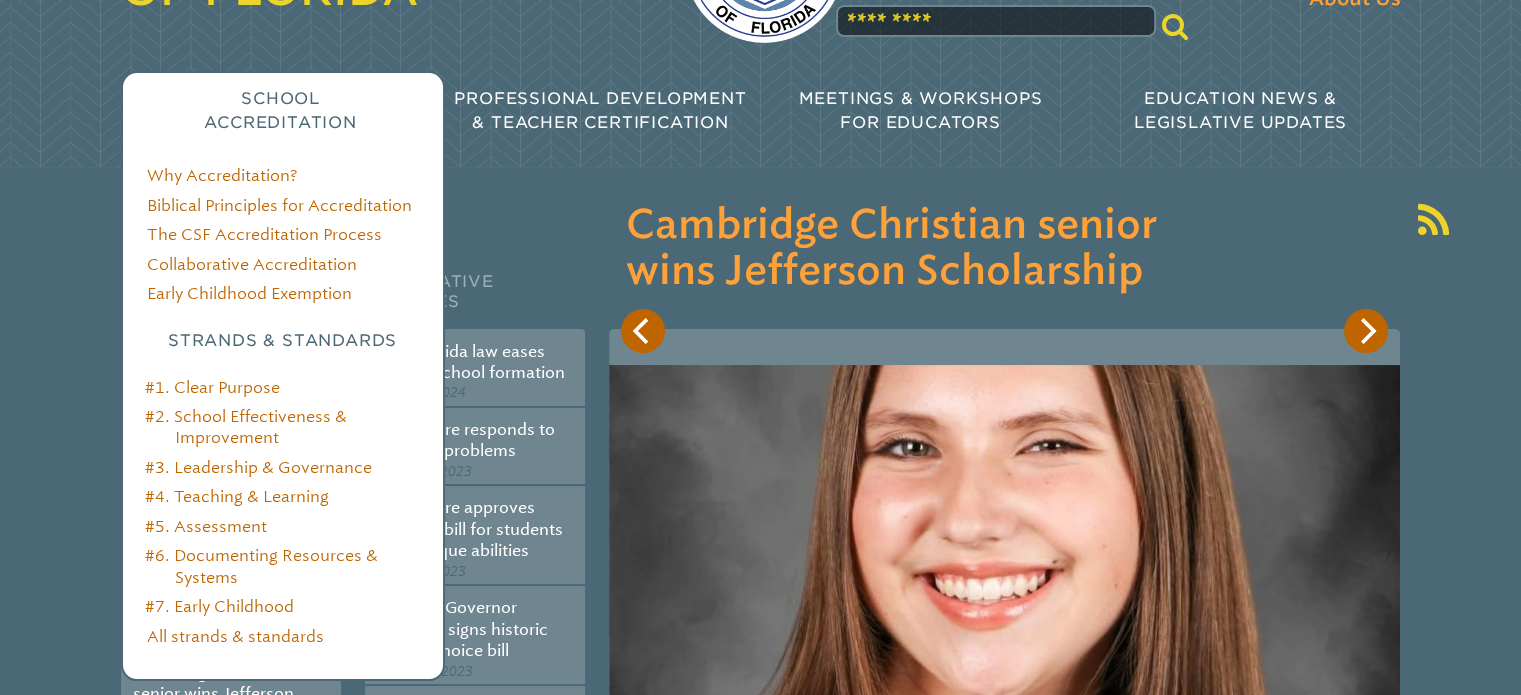 scroll, scrollTop: 200, scrollLeft: 0, axis: vertical 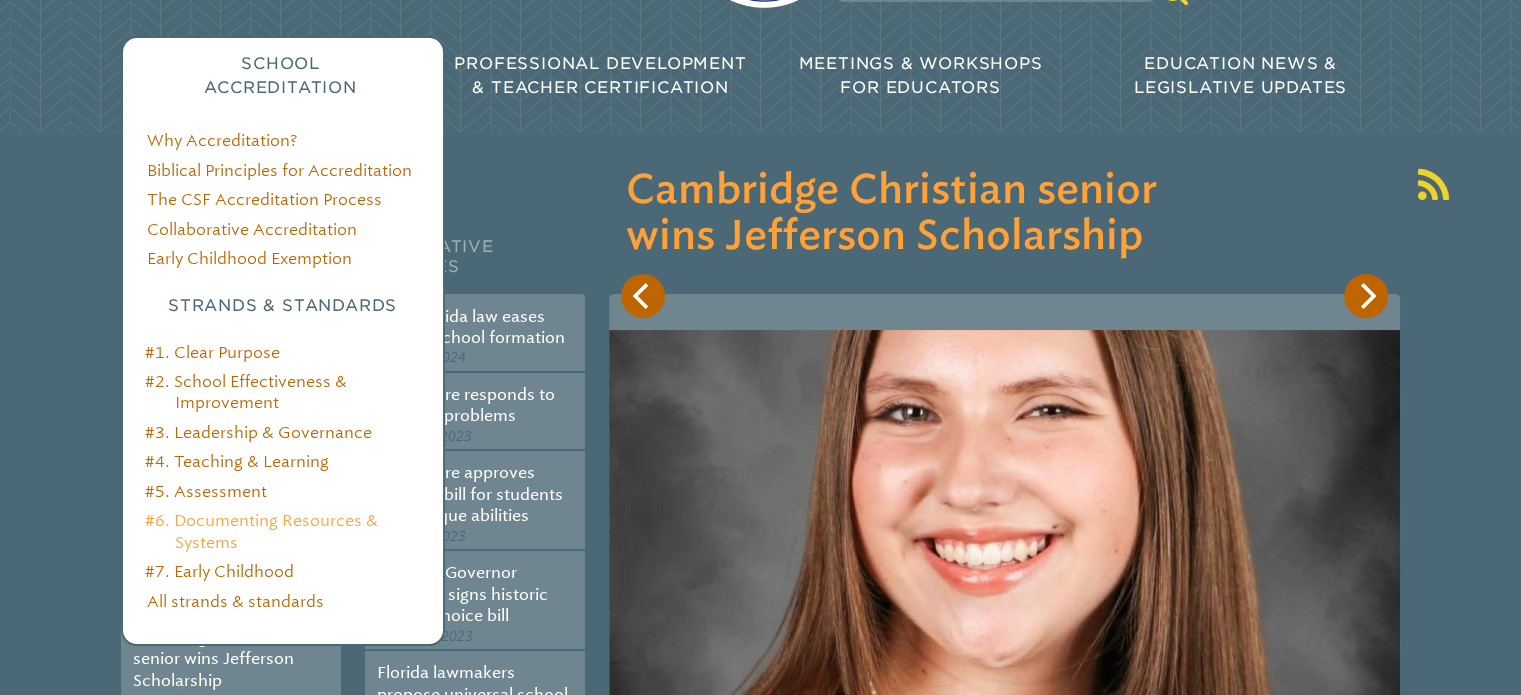 click on "#6. Documenting Resources & Systems" at bounding box center [261, 531] 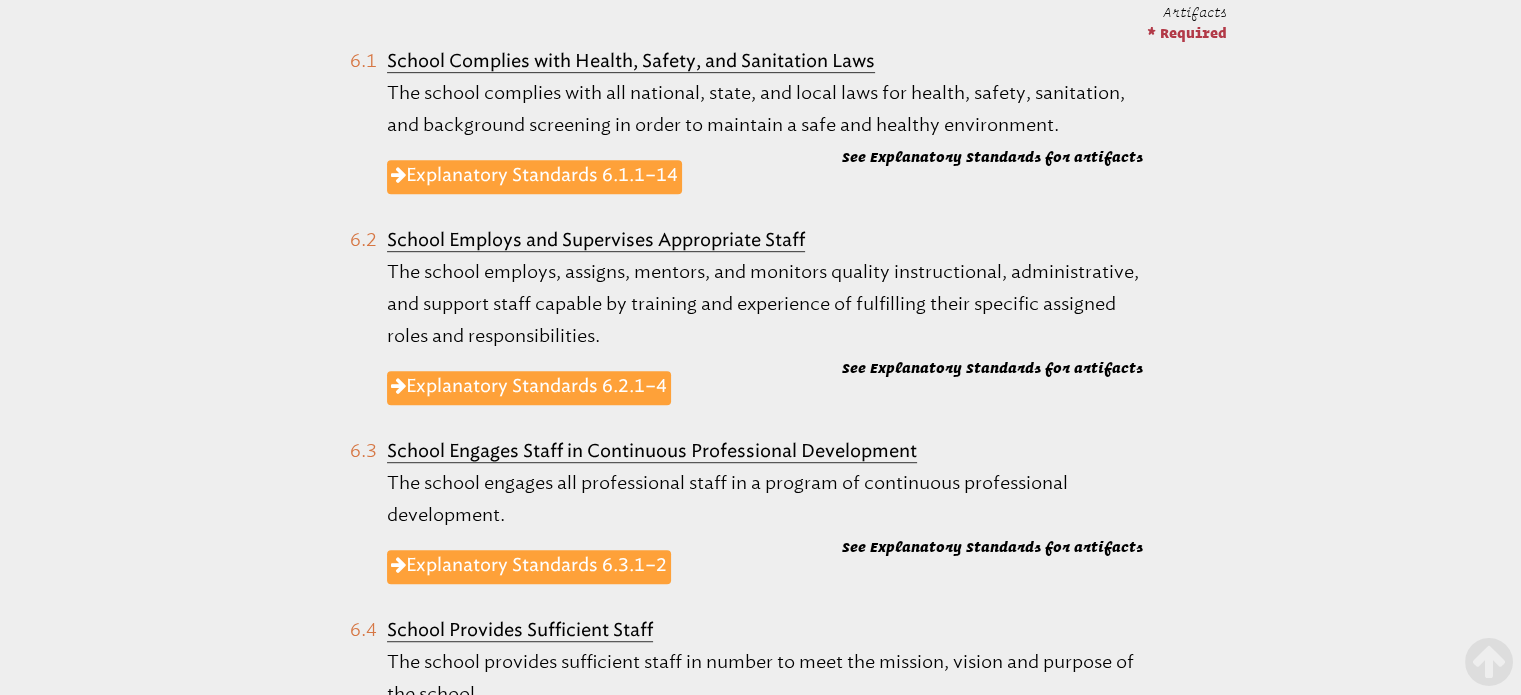 scroll, scrollTop: 1133, scrollLeft: 0, axis: vertical 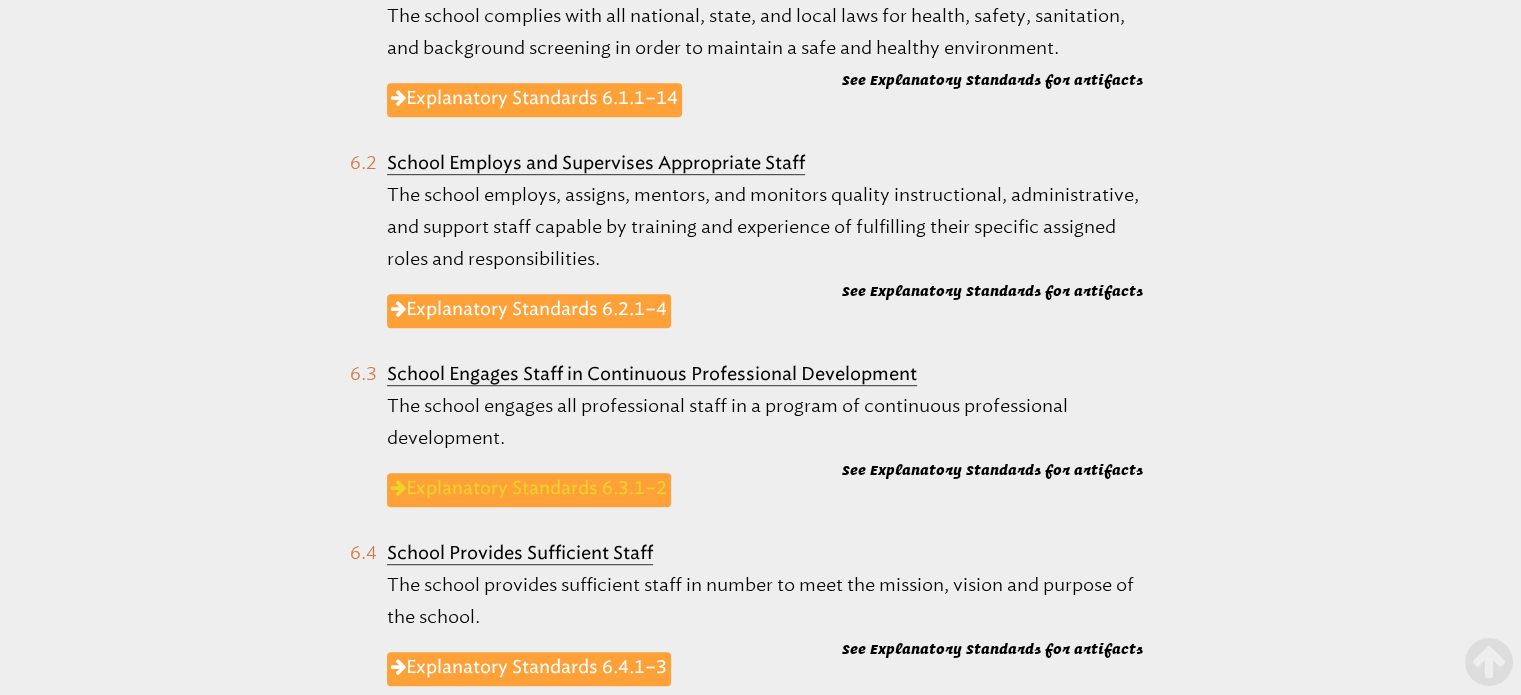 click on "Explanatory Standards				6.3.1–2" at bounding box center [529, 490] 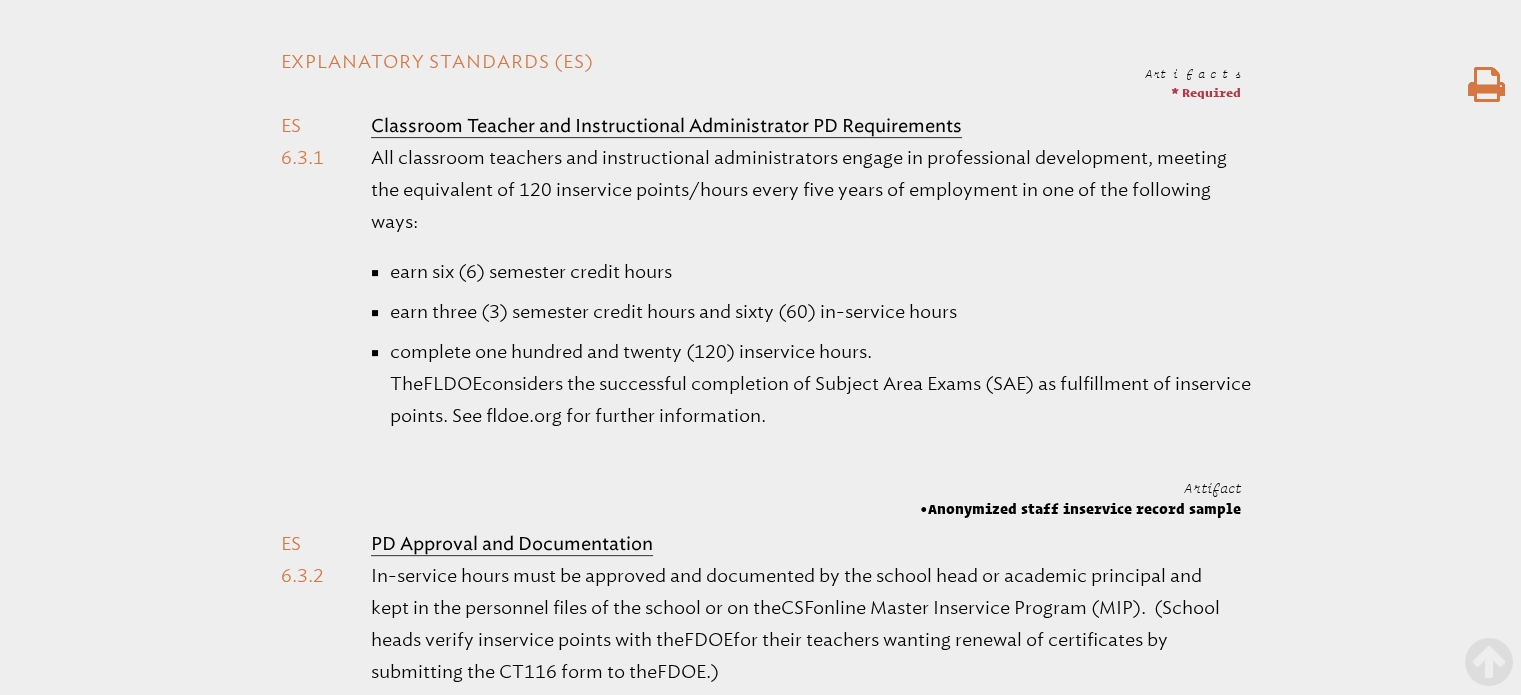 scroll, scrollTop: 333, scrollLeft: 0, axis: vertical 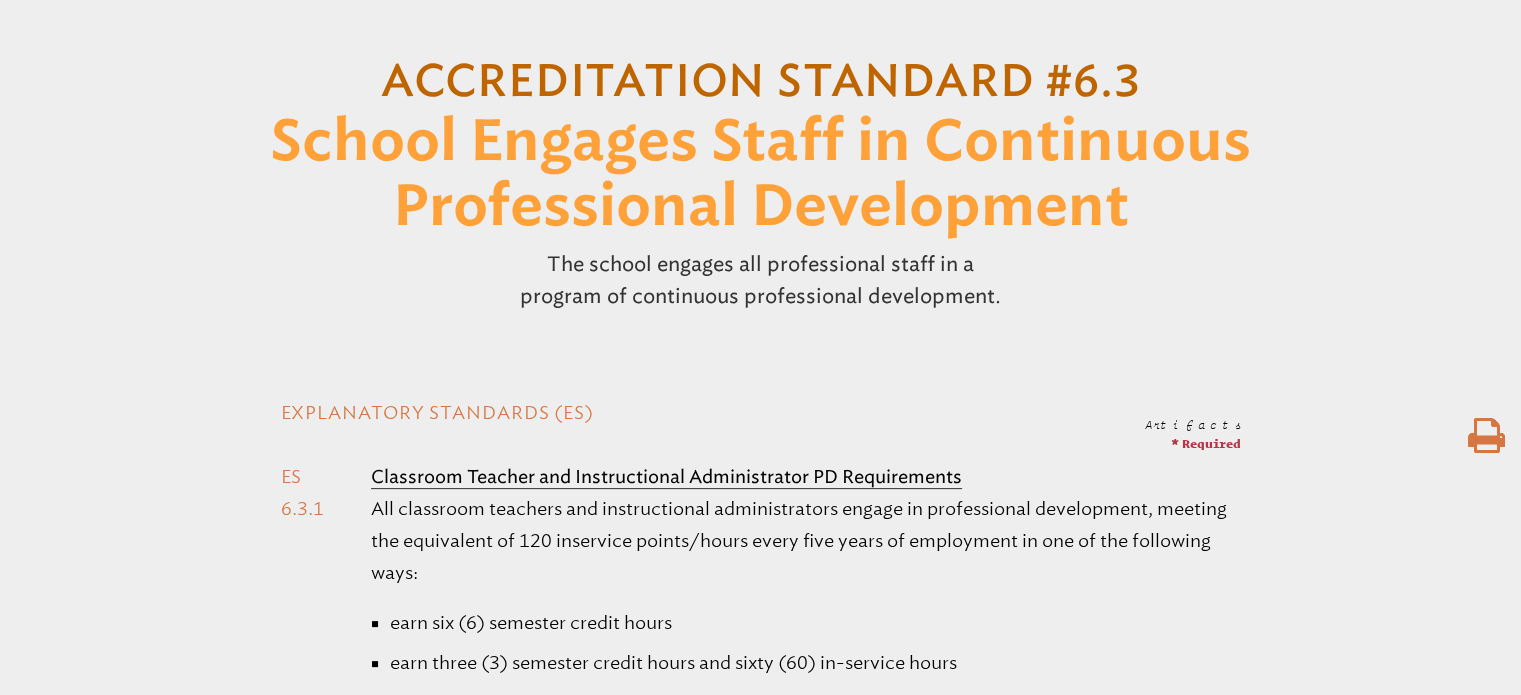 click at bounding box center (1486, 436) 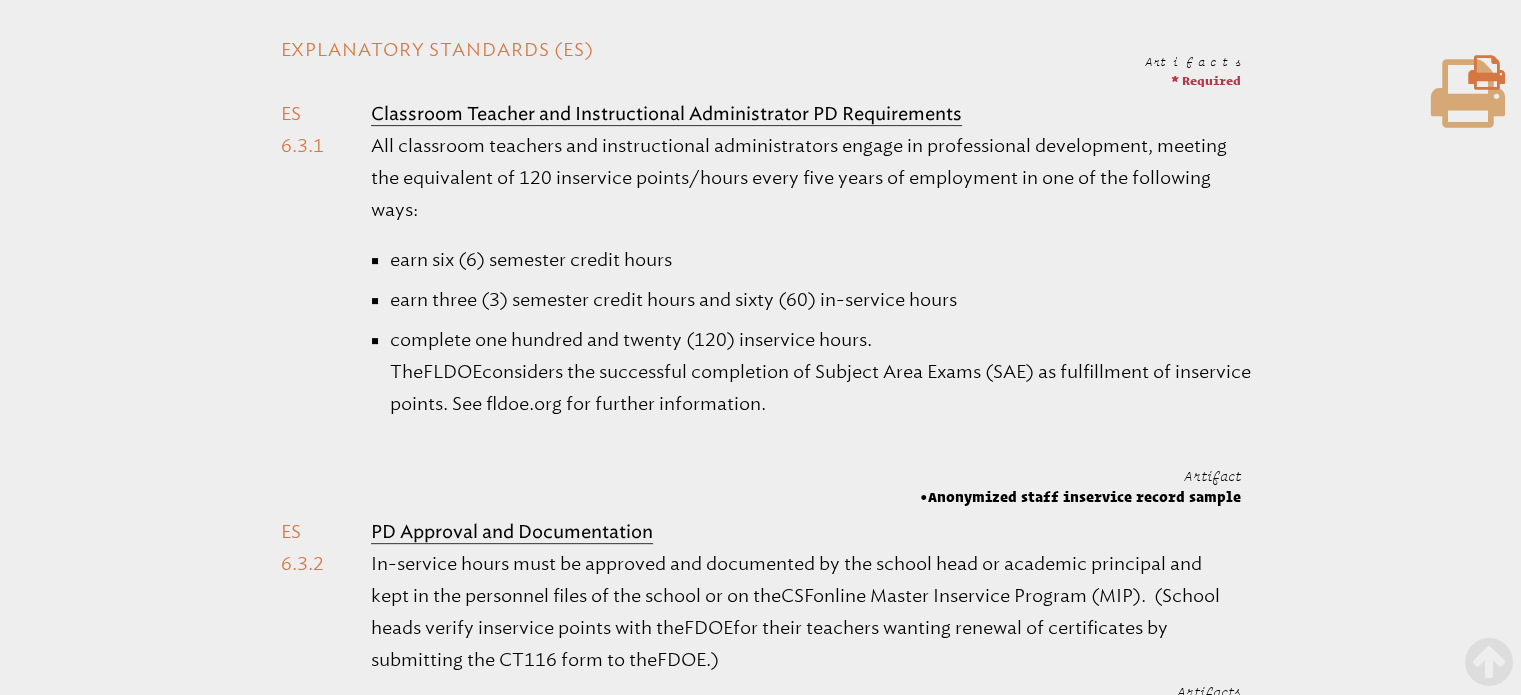 scroll, scrollTop: 633, scrollLeft: 0, axis: vertical 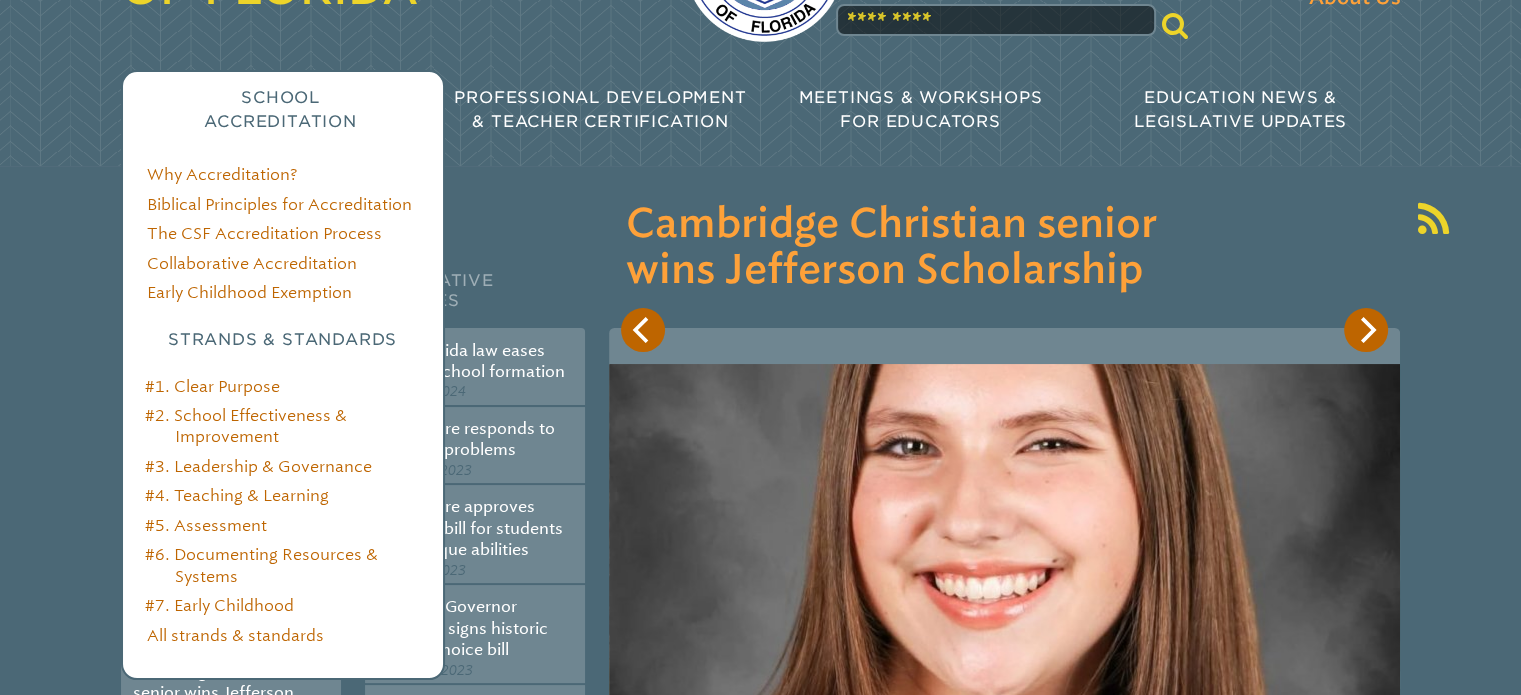 click on "#6. Documenting Resources & Systems" at bounding box center (297, 565) 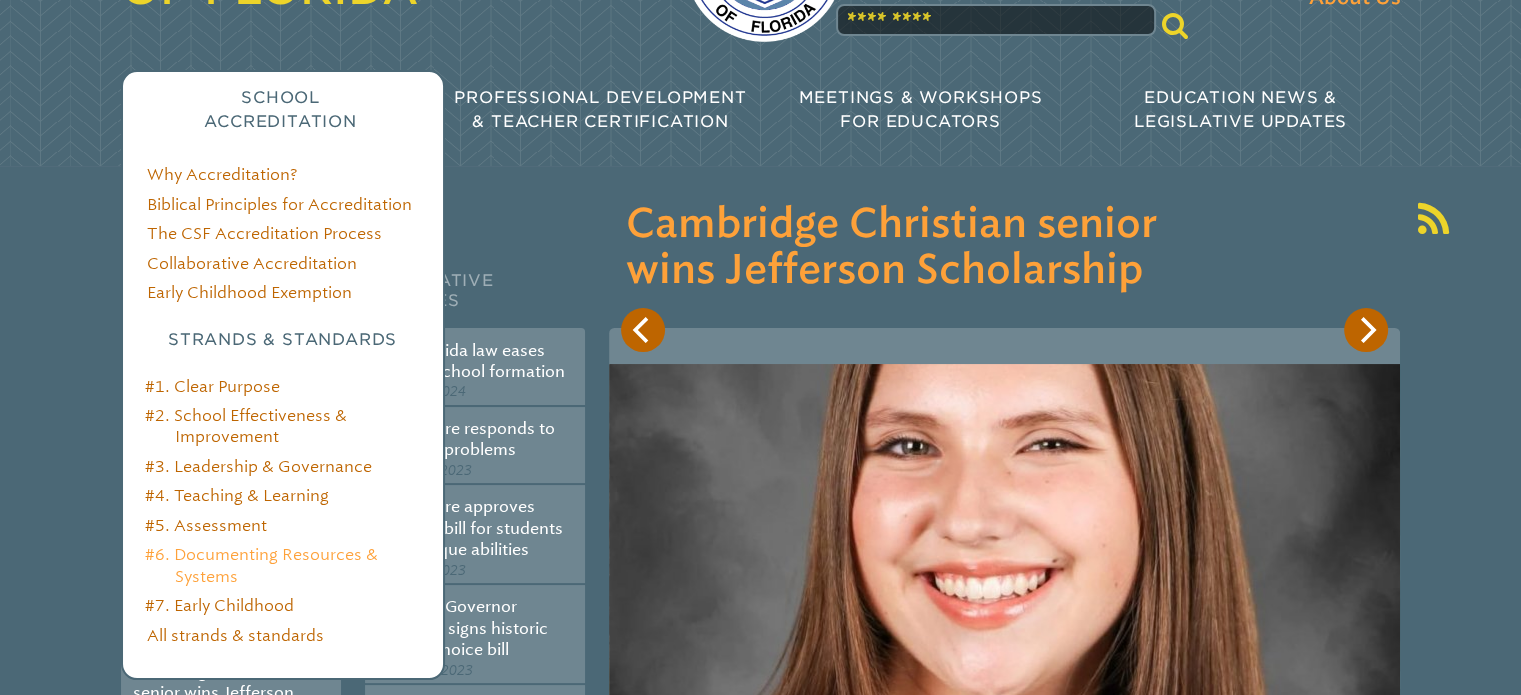 click on "#6. Documenting Resources & Systems" at bounding box center (261, 565) 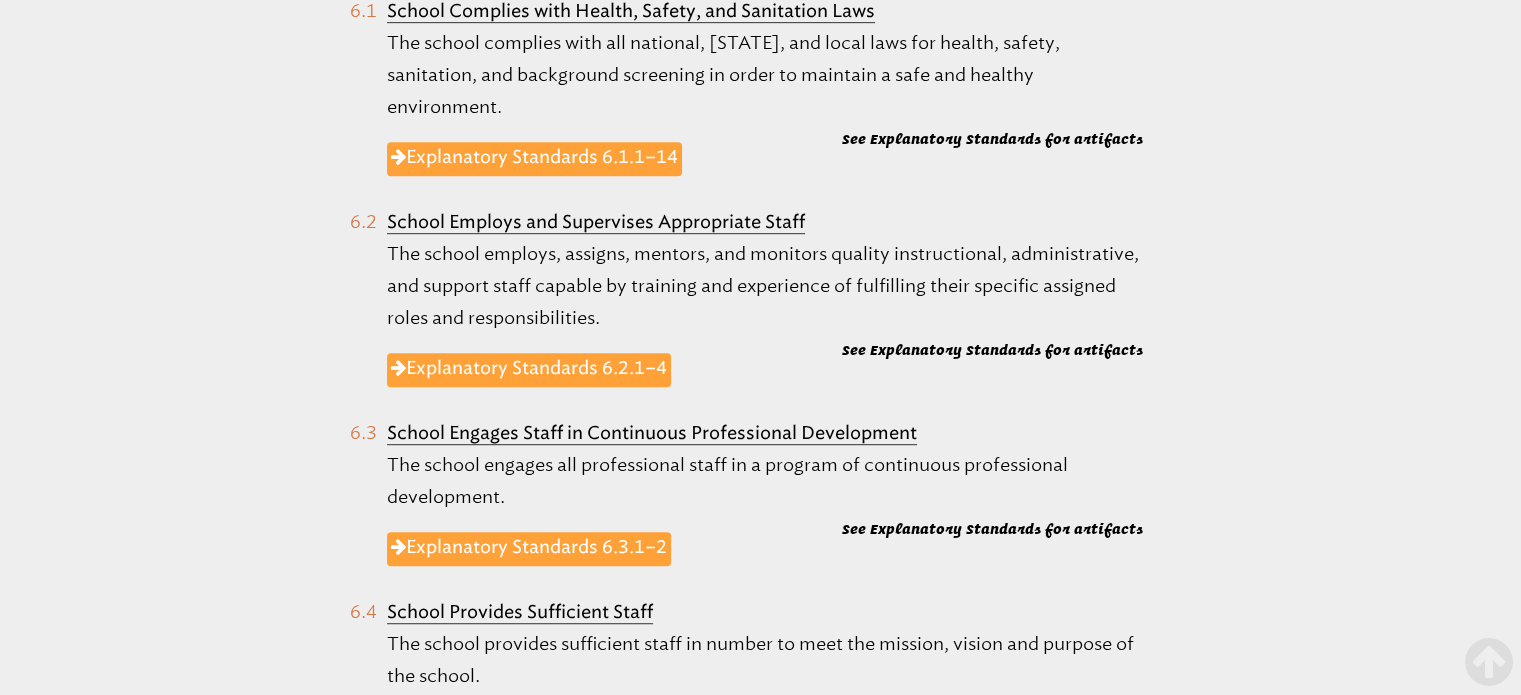 scroll, scrollTop: 1167, scrollLeft: 0, axis: vertical 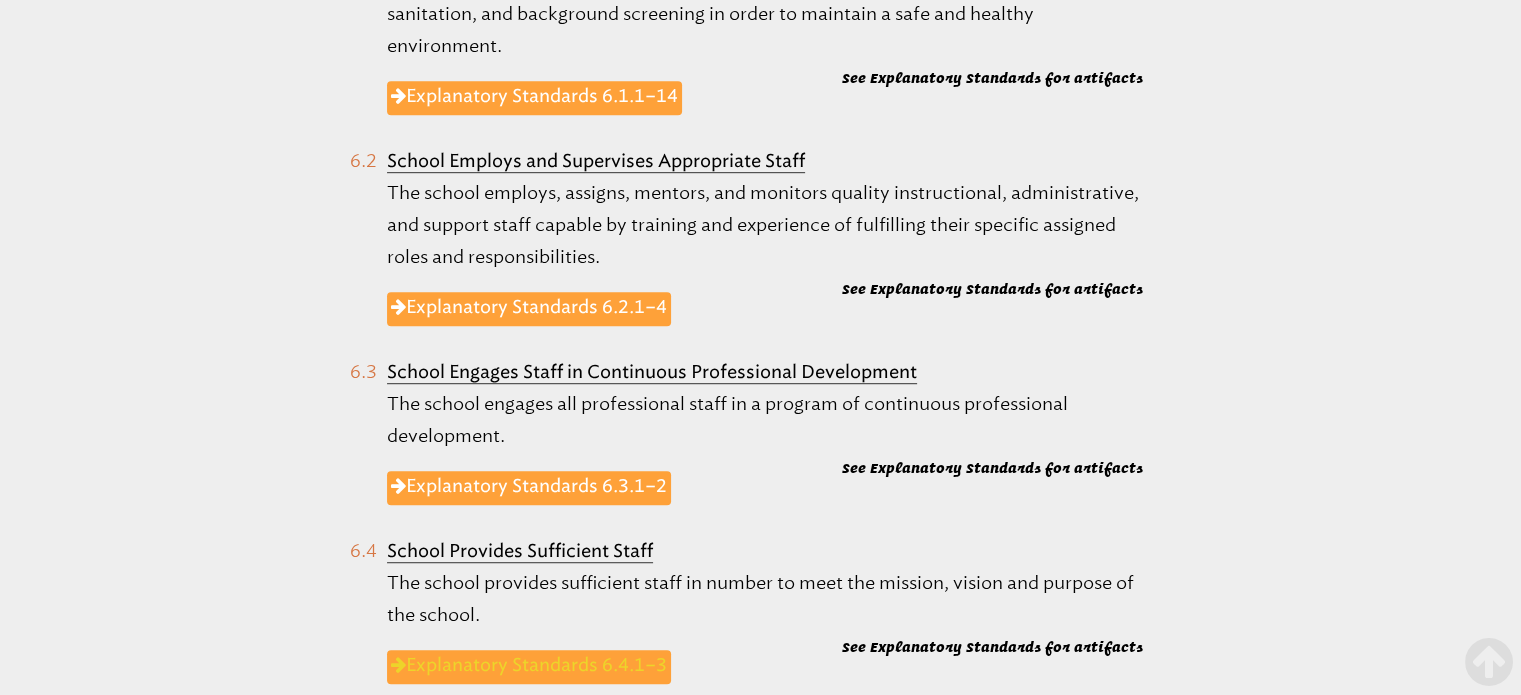 click on "Explanatory Standards				6.4.1–3" at bounding box center (529, 667) 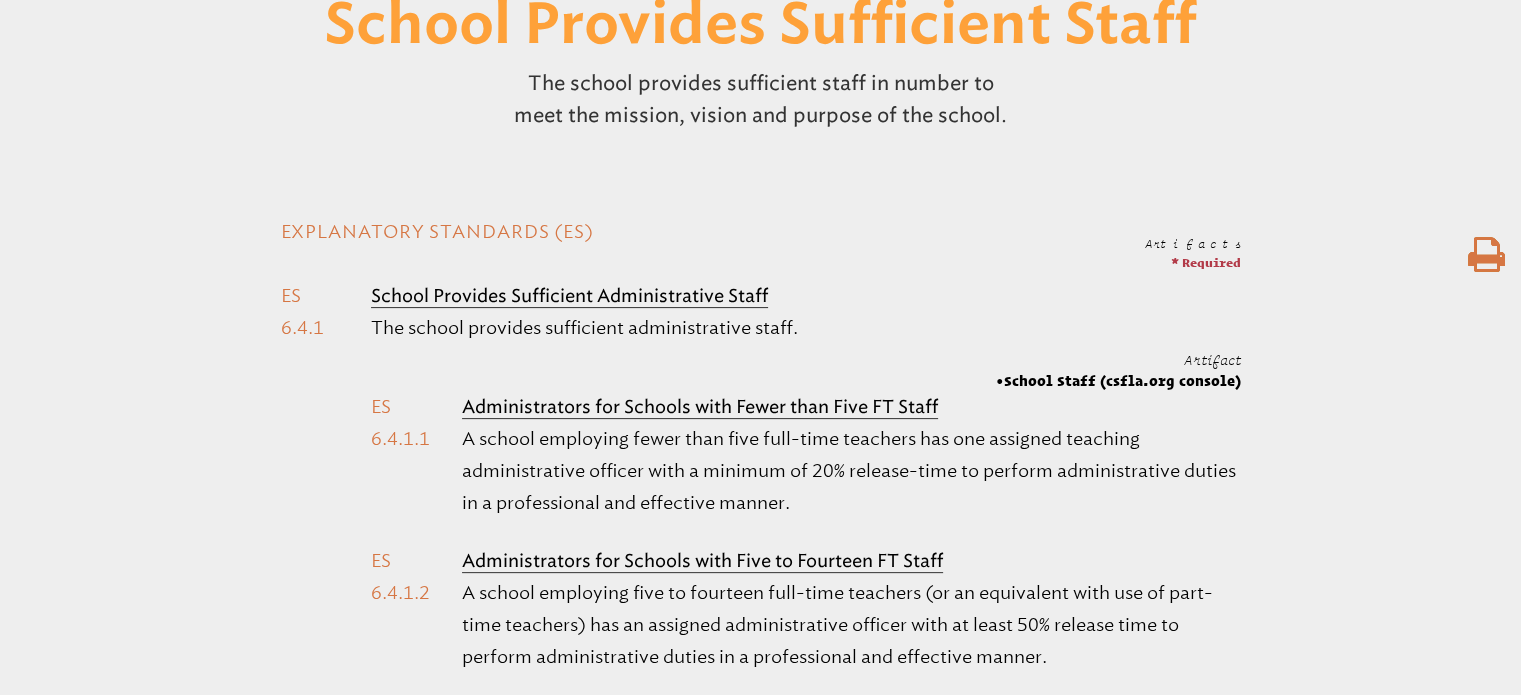 scroll, scrollTop: 466, scrollLeft: 0, axis: vertical 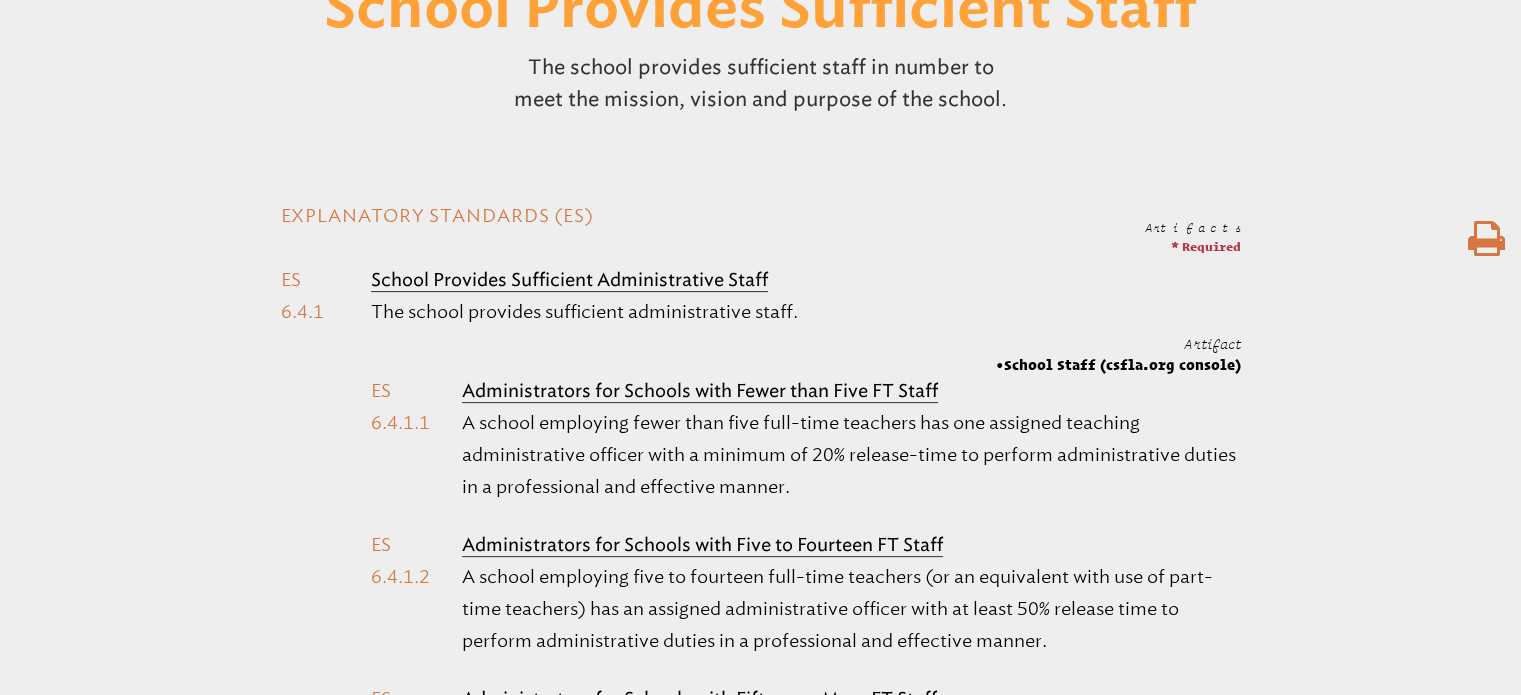click at bounding box center (1486, 239) 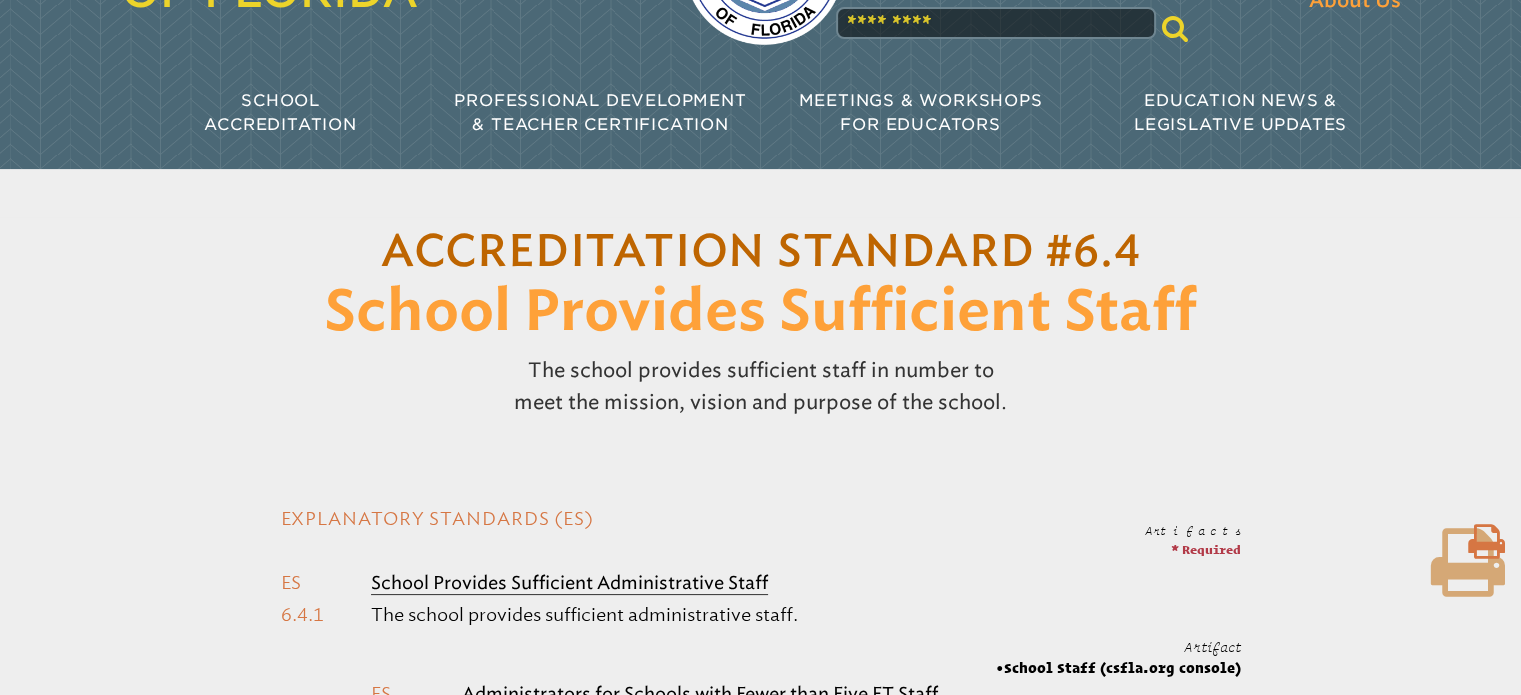 scroll, scrollTop: 133, scrollLeft: 0, axis: vertical 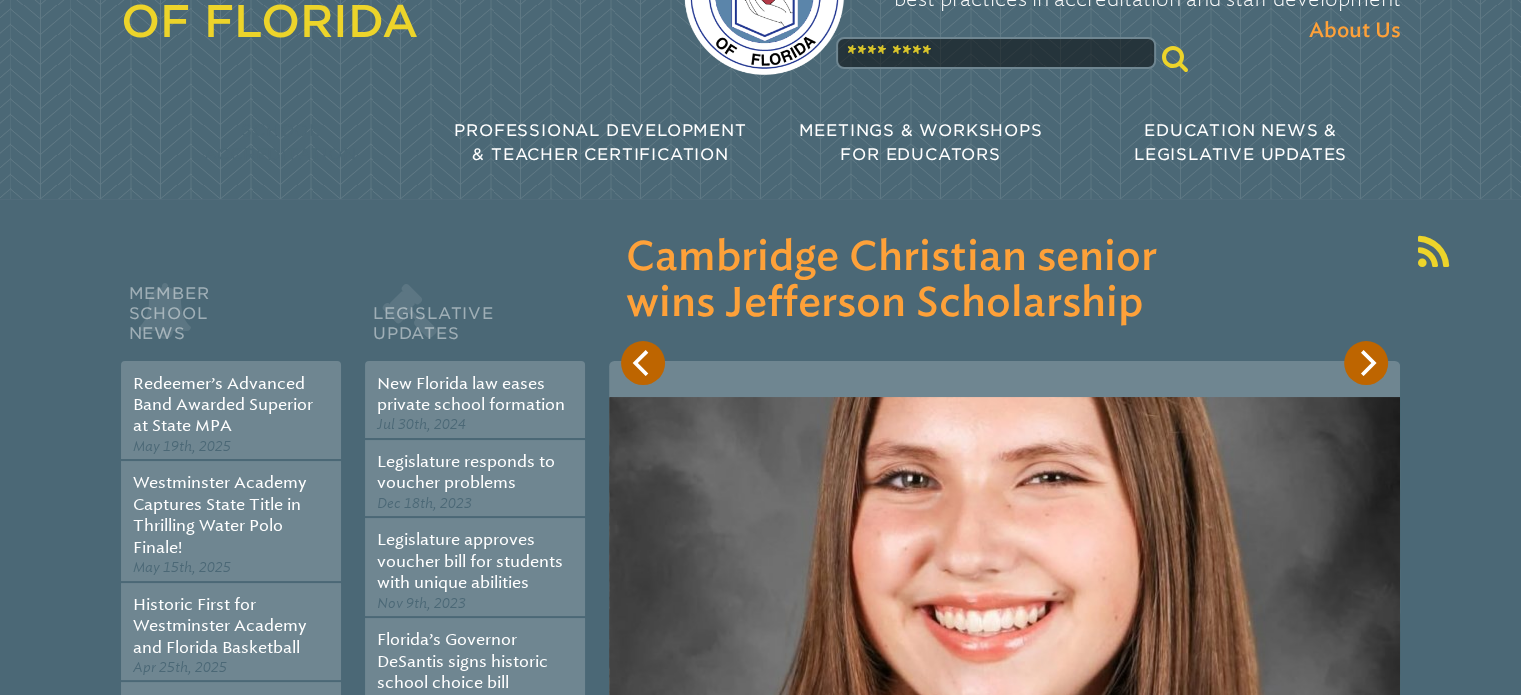 click on "#6. Documenting Resources & Systems" at bounding box center [295, 592] 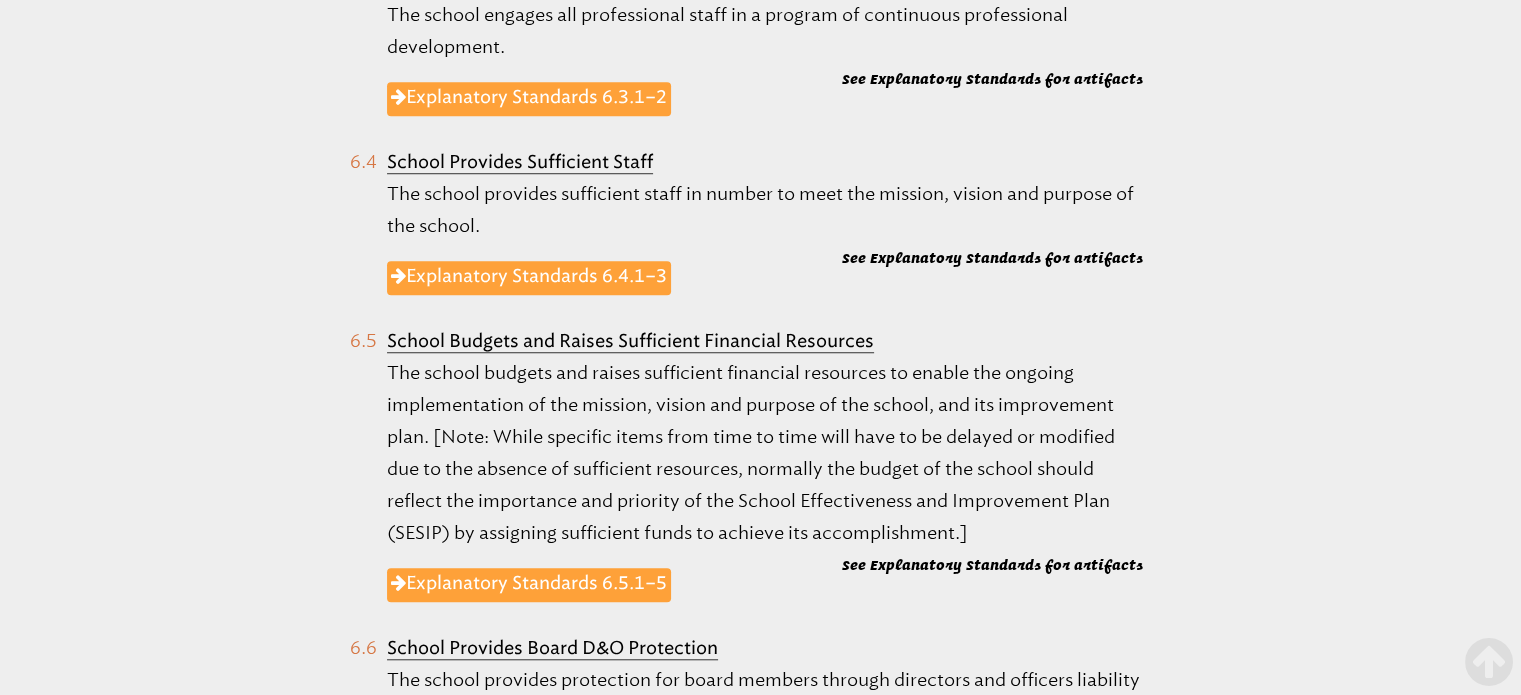 scroll, scrollTop: 1533, scrollLeft: 0, axis: vertical 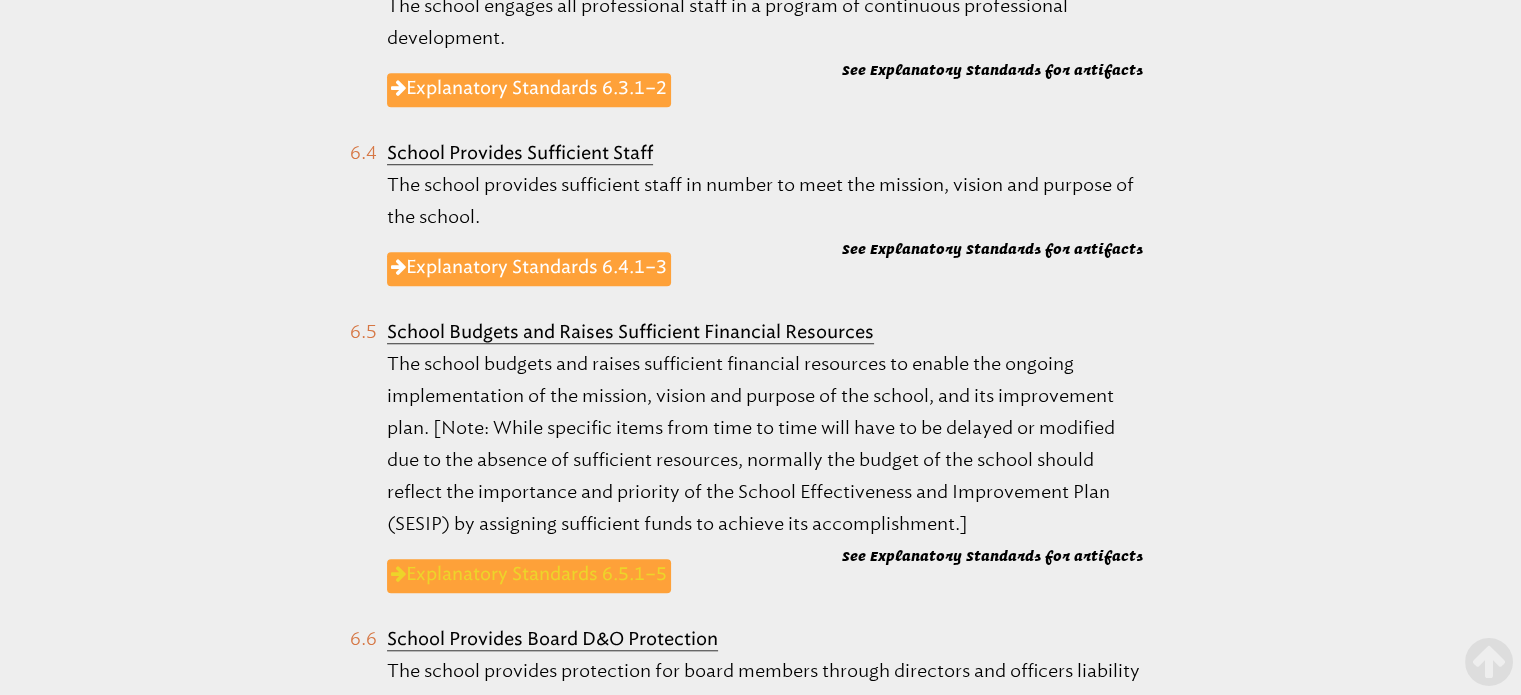 click on "Explanatory Standards				6.5.1–5" at bounding box center [529, 576] 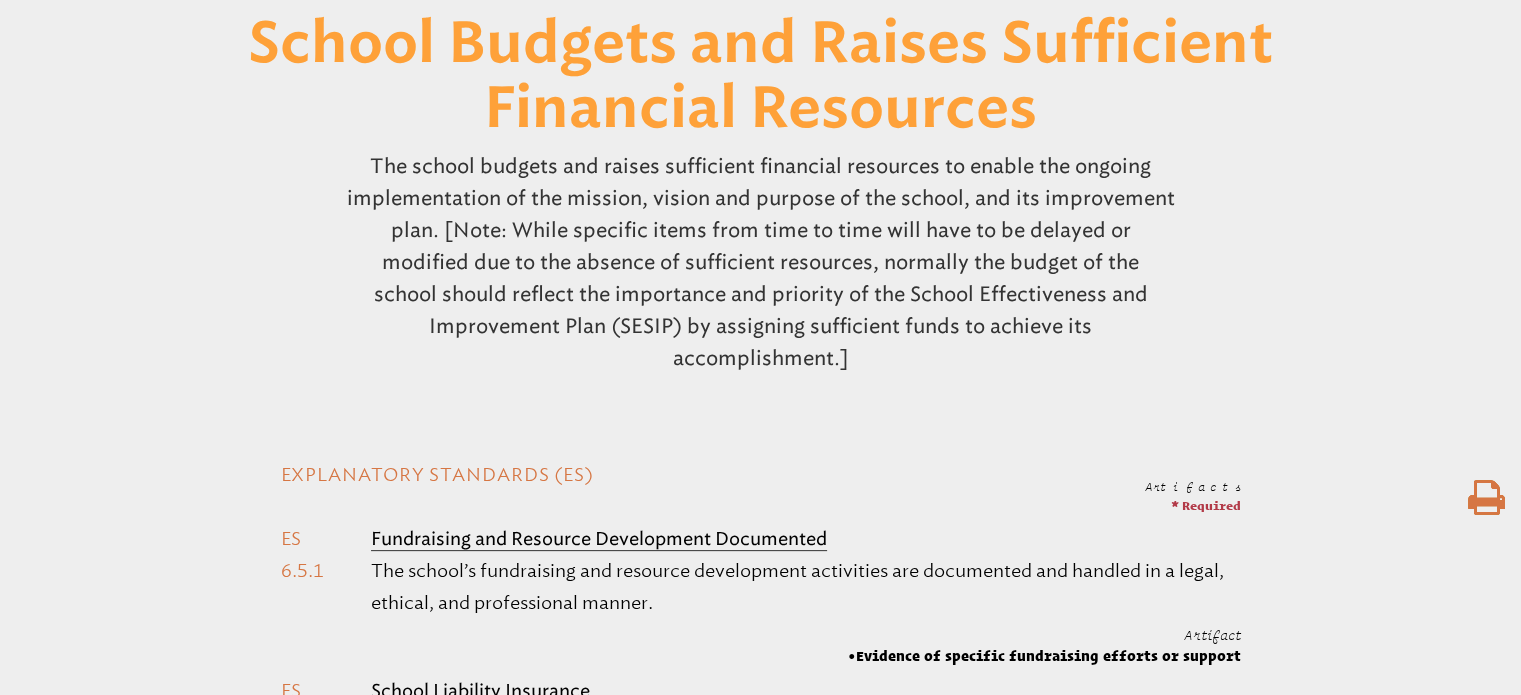 scroll, scrollTop: 433, scrollLeft: 0, axis: vertical 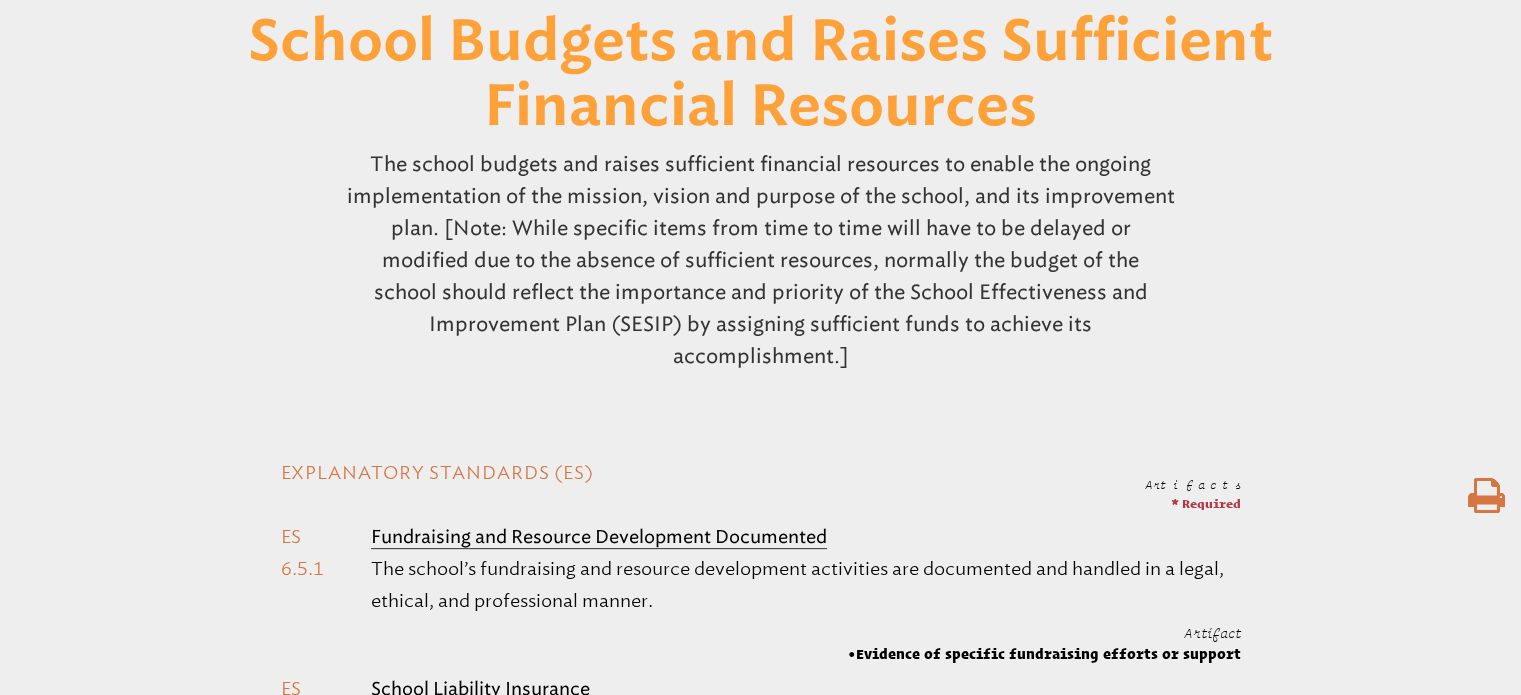 click at bounding box center (1486, 496) 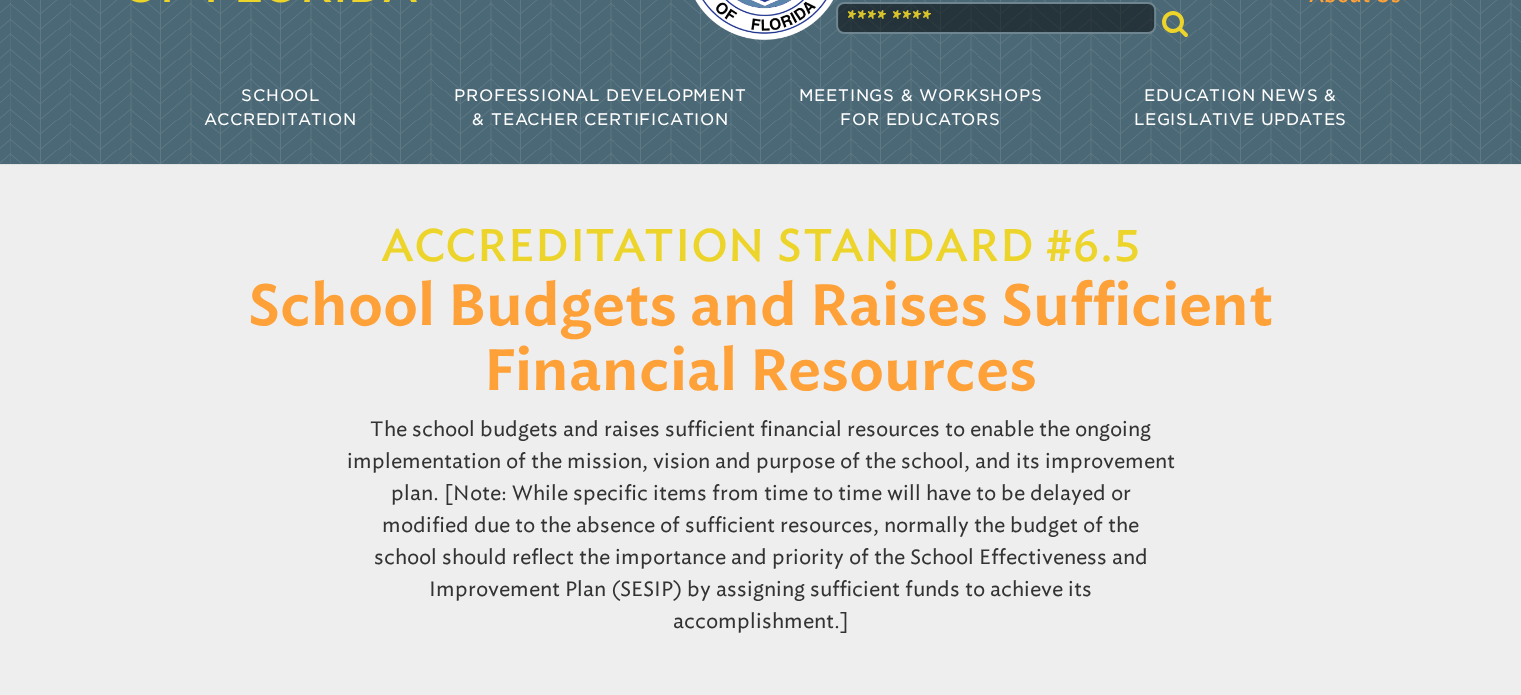 scroll, scrollTop: 166, scrollLeft: 0, axis: vertical 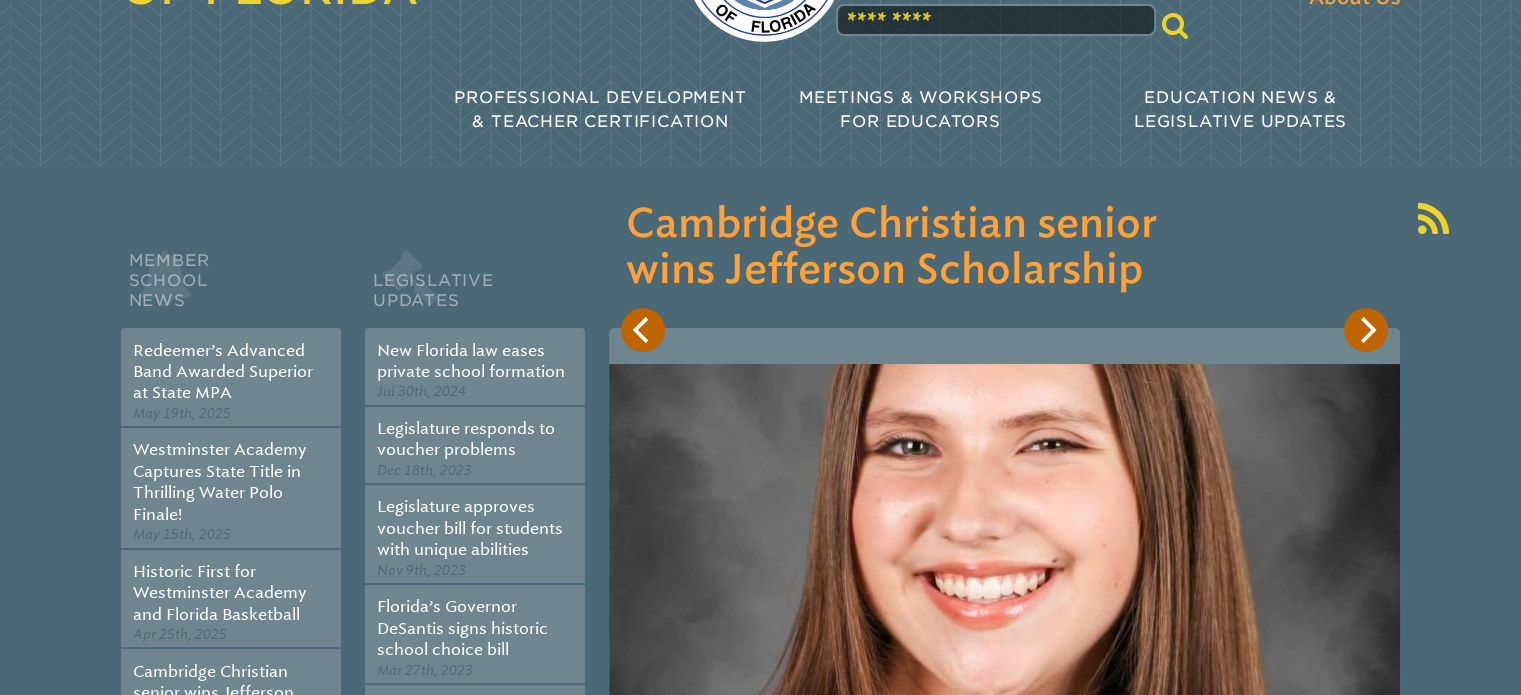 click on "#6. Documenting Resources & Systems" at bounding box center [295, 559] 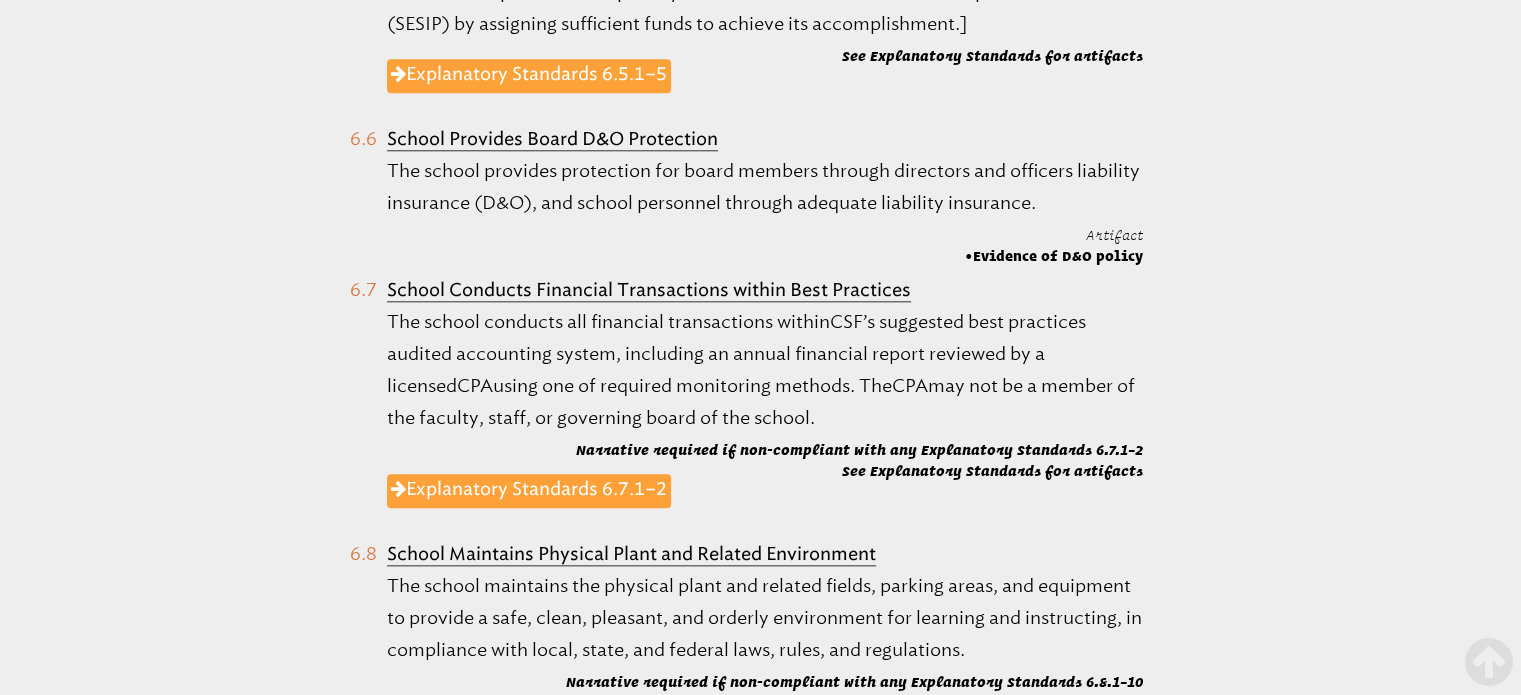scroll, scrollTop: 2066, scrollLeft: 0, axis: vertical 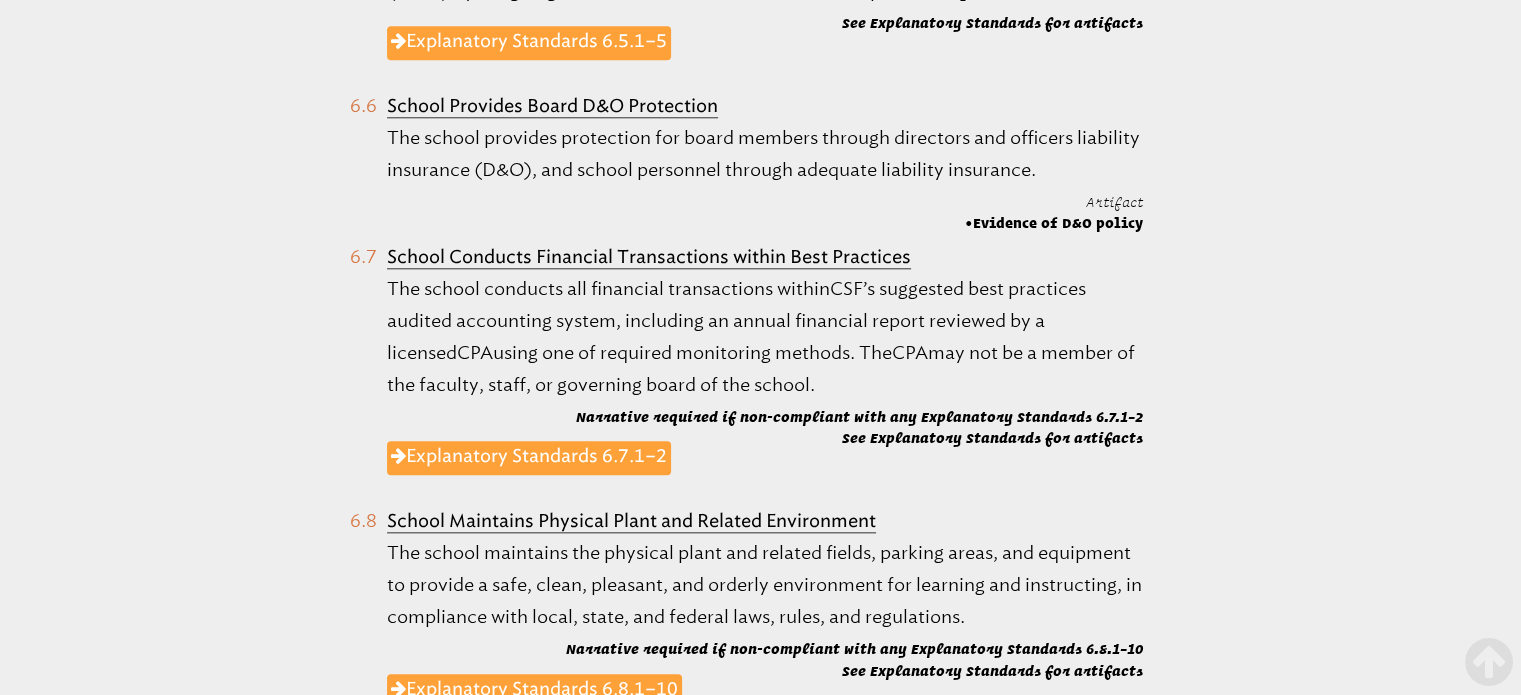 click on "Explanatory Standards				6.7.1–2" at bounding box center (529, 458) 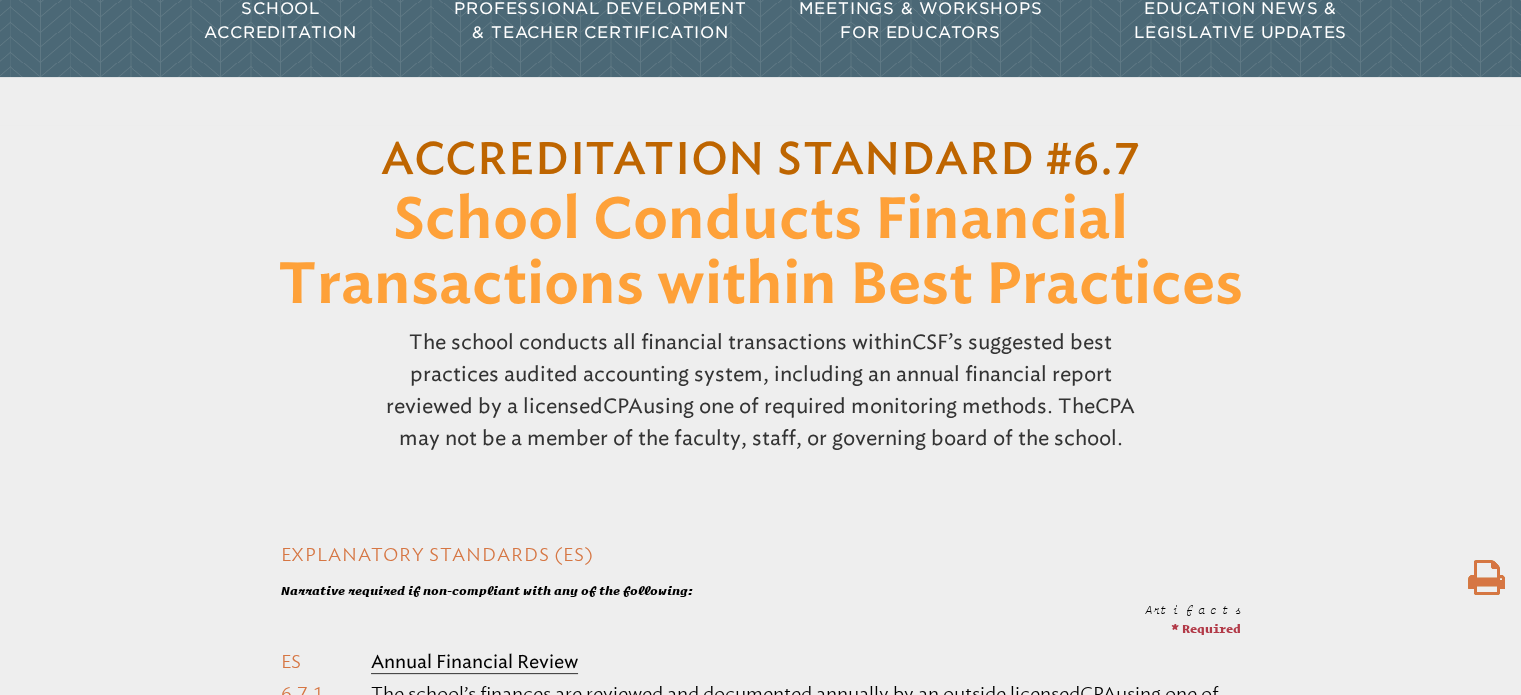 scroll, scrollTop: 467, scrollLeft: 0, axis: vertical 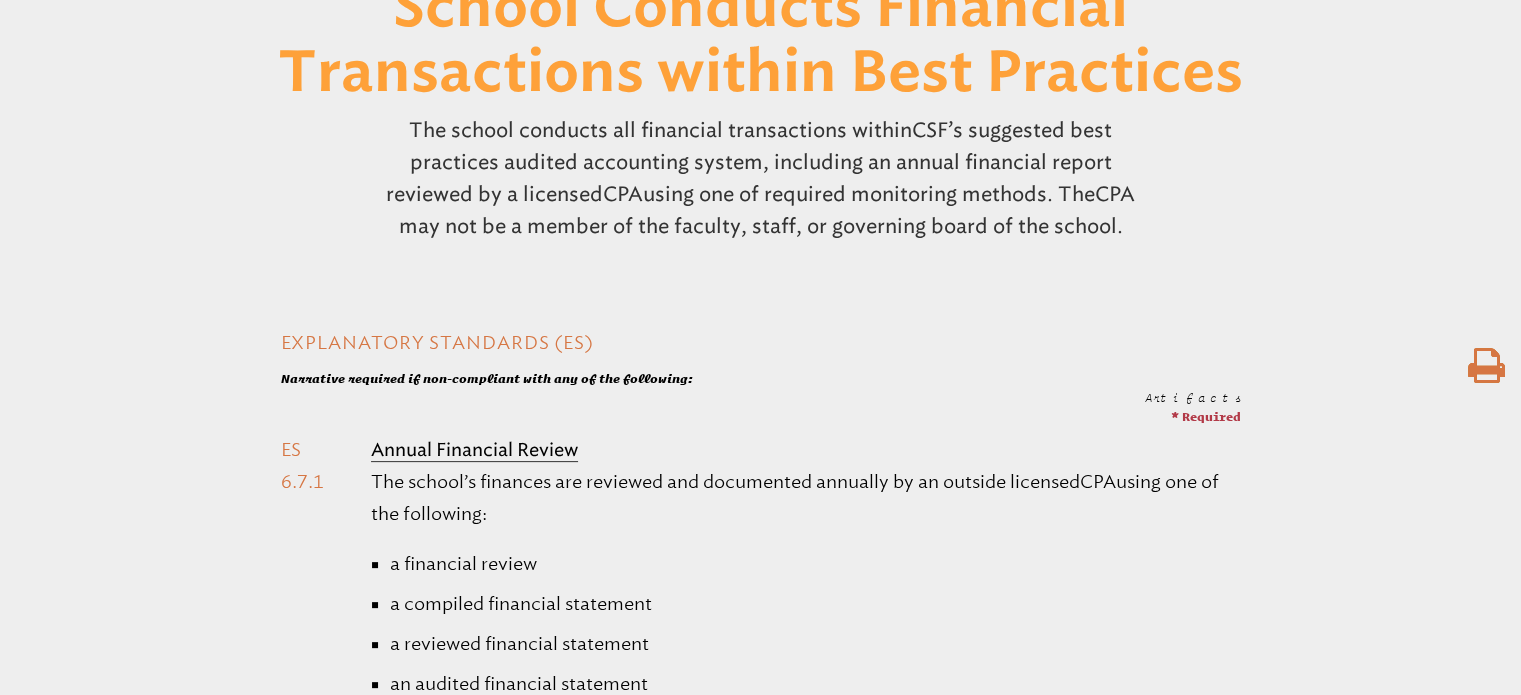 click at bounding box center (1486, 366) 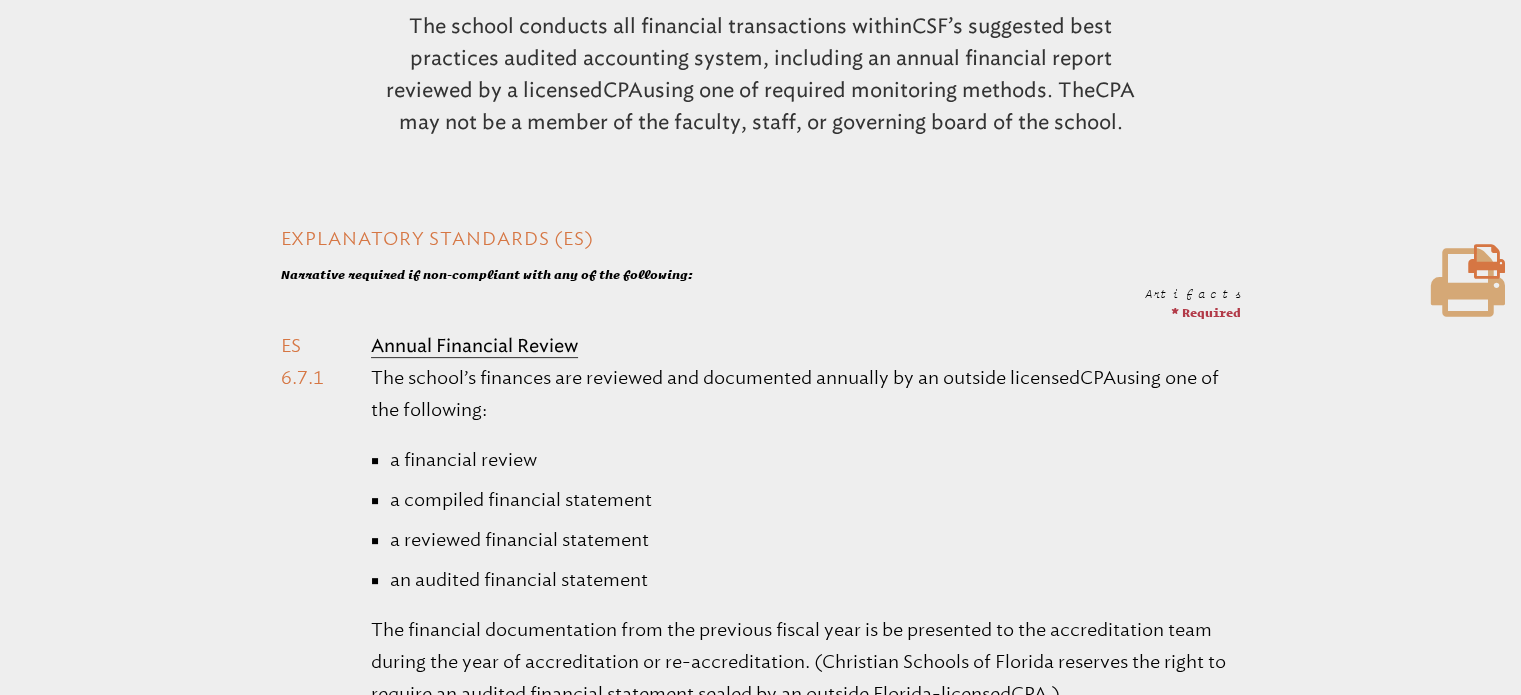 scroll, scrollTop: 599, scrollLeft: 0, axis: vertical 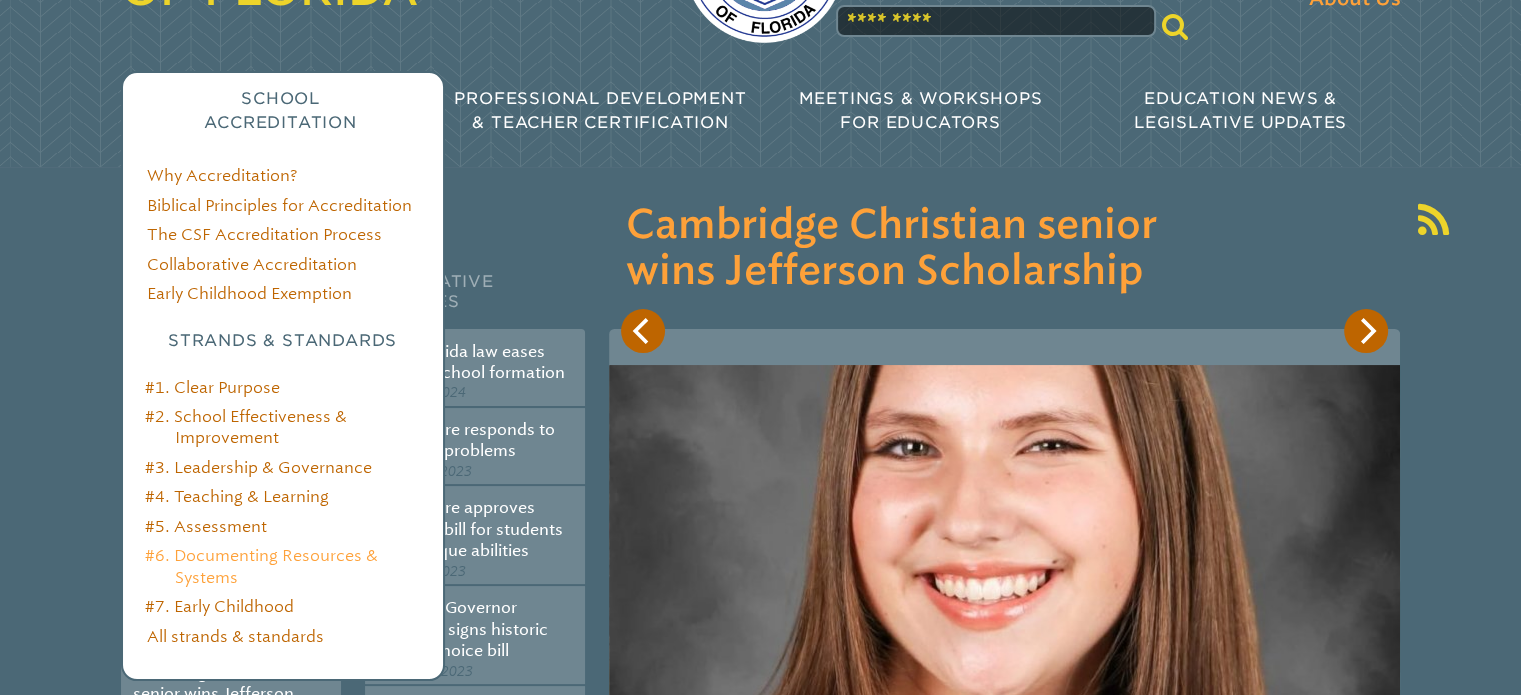 click on "#6. Documenting Resources & Systems" at bounding box center (261, 566) 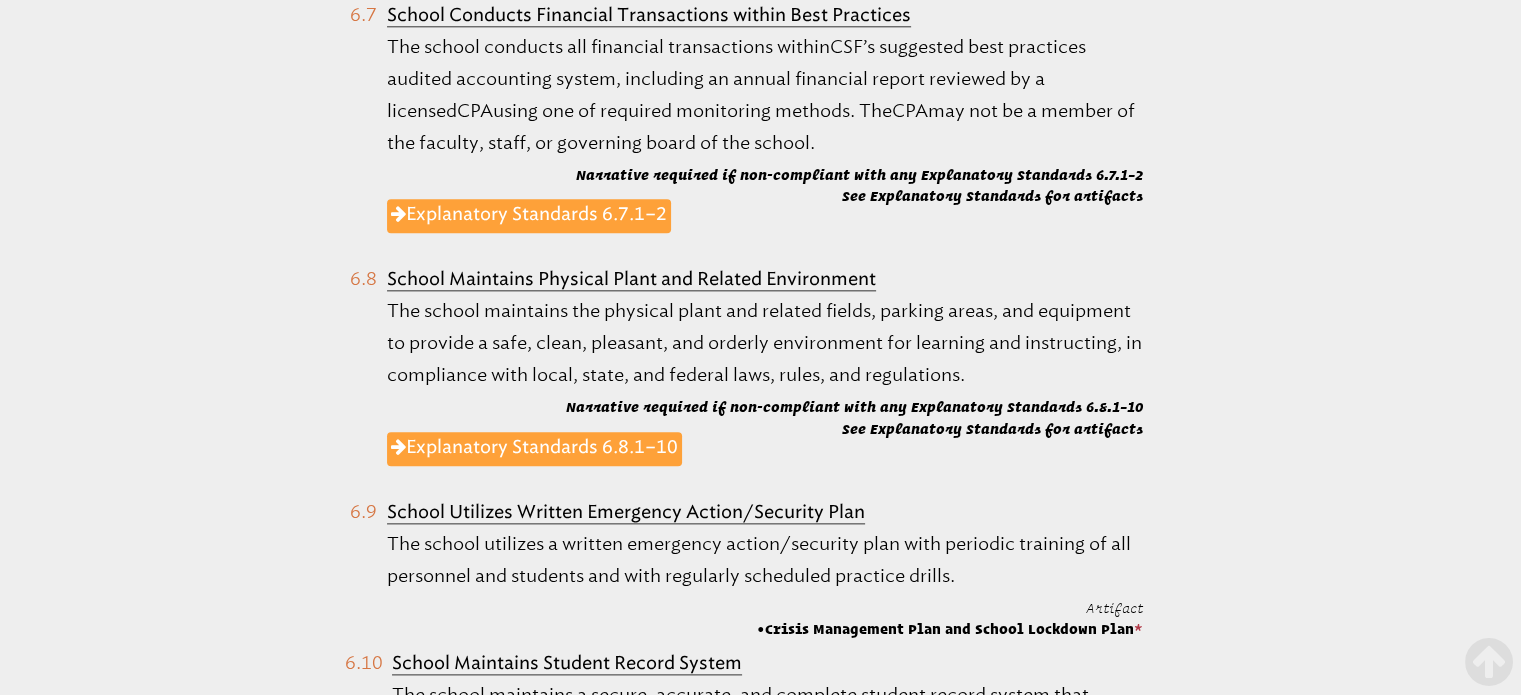 scroll, scrollTop: 2333, scrollLeft: 0, axis: vertical 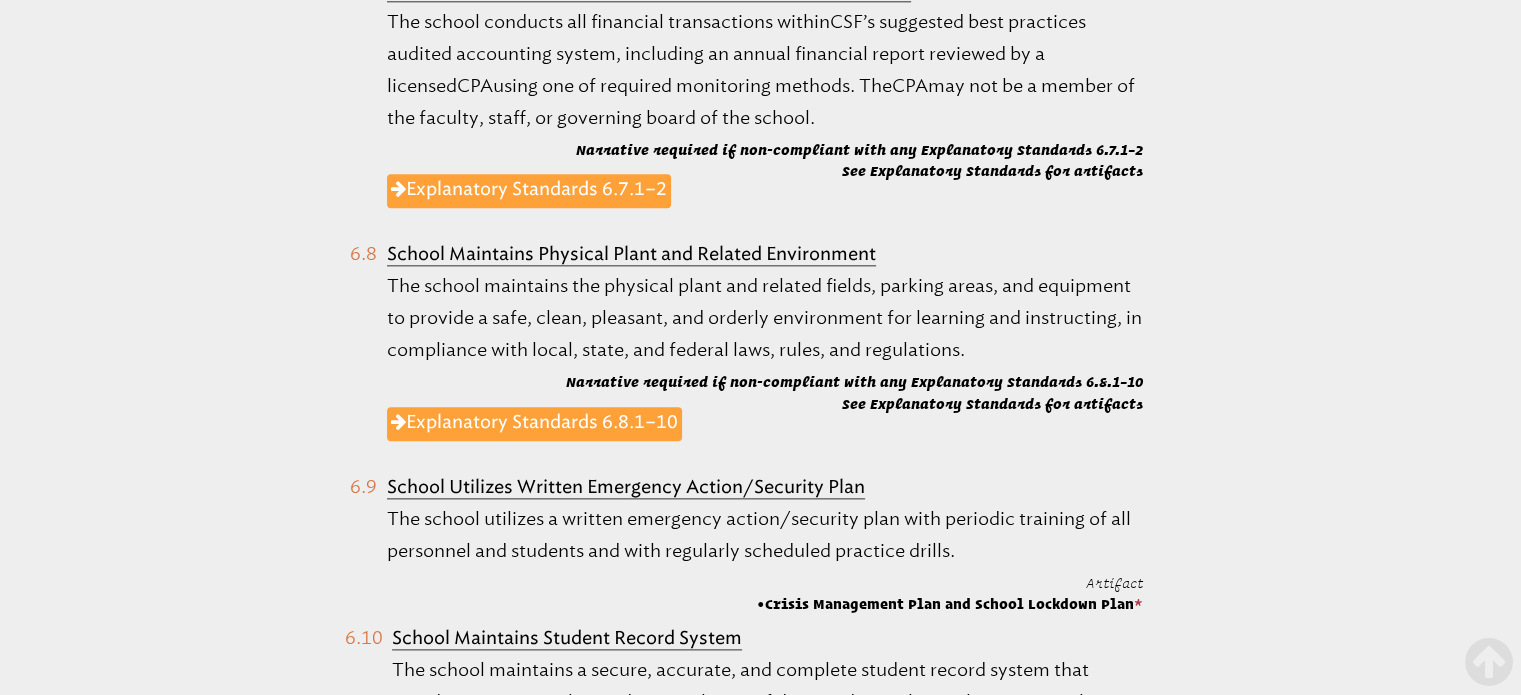click on "Explanatory Standards				6.8.1–10" at bounding box center [534, 424] 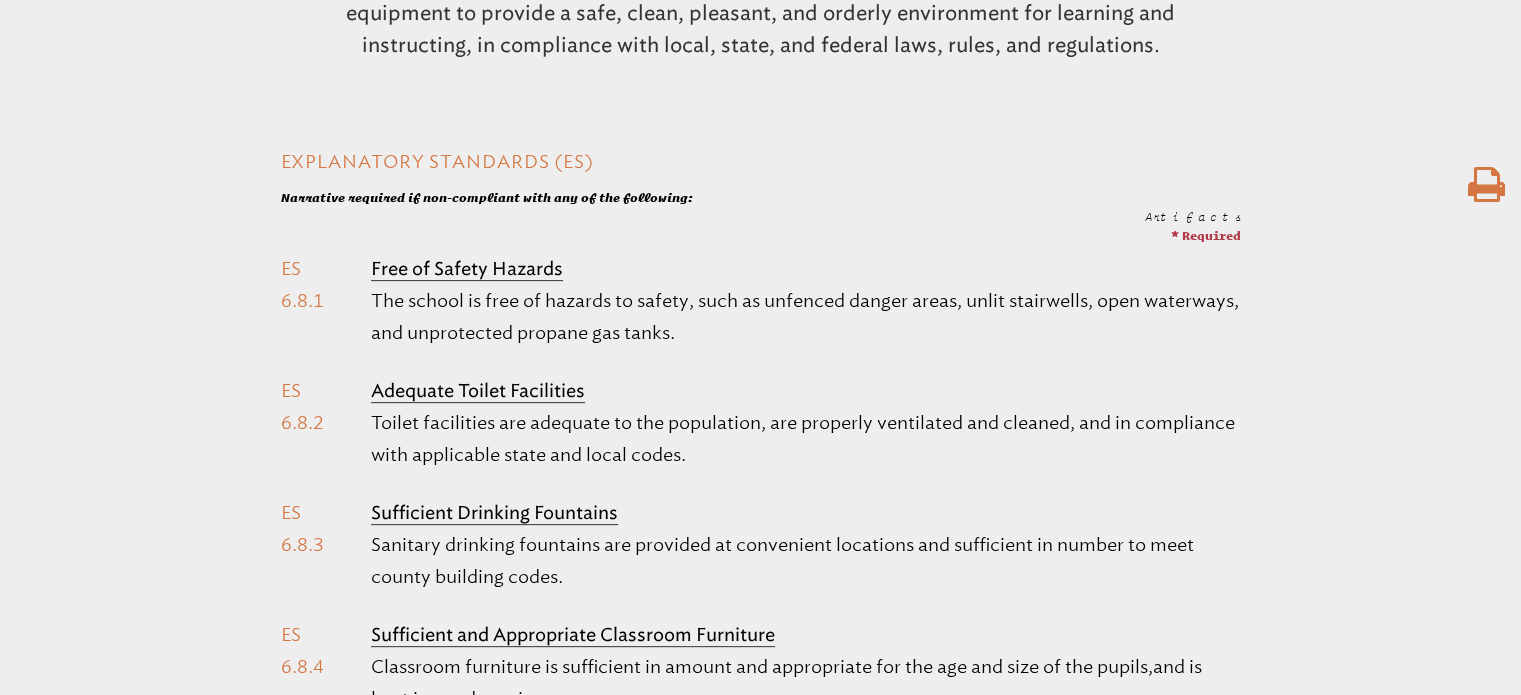 scroll, scrollTop: 566, scrollLeft: 0, axis: vertical 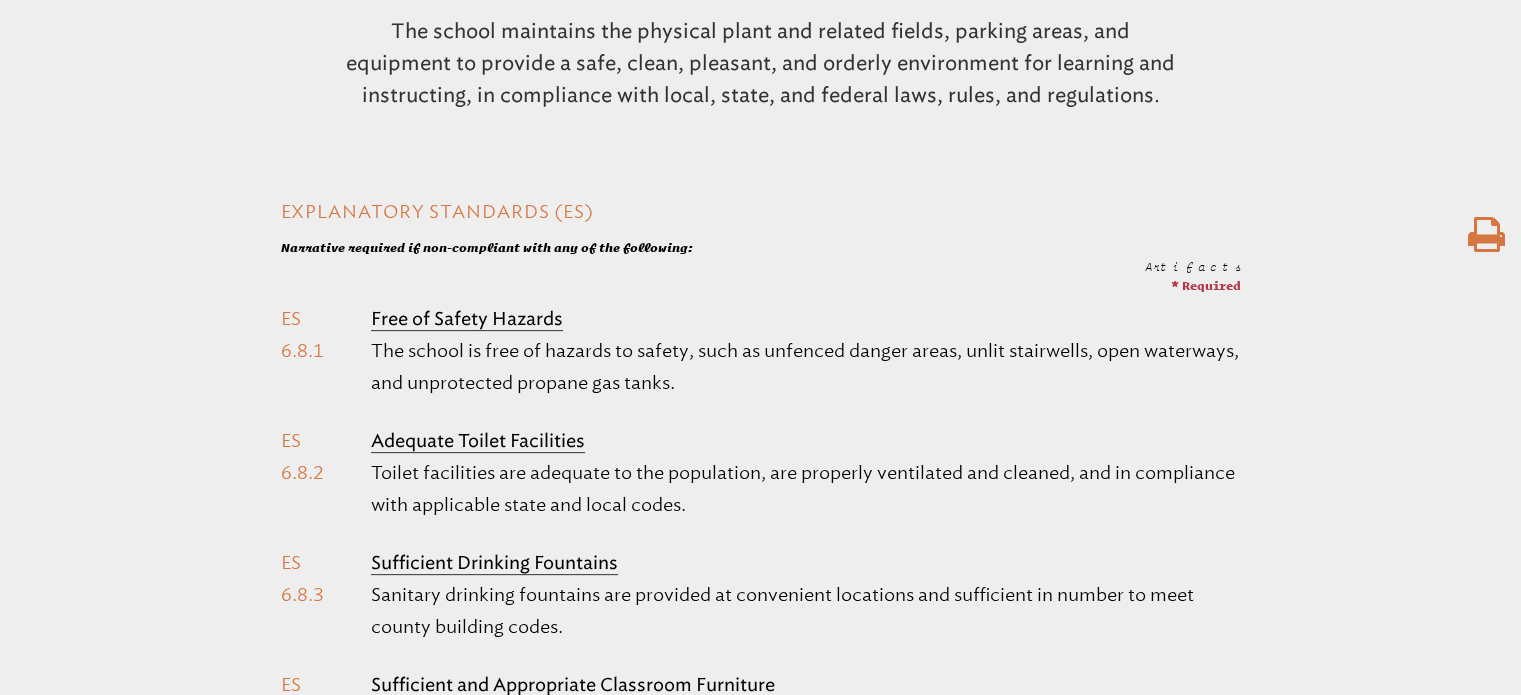 click at bounding box center [1486, 235] 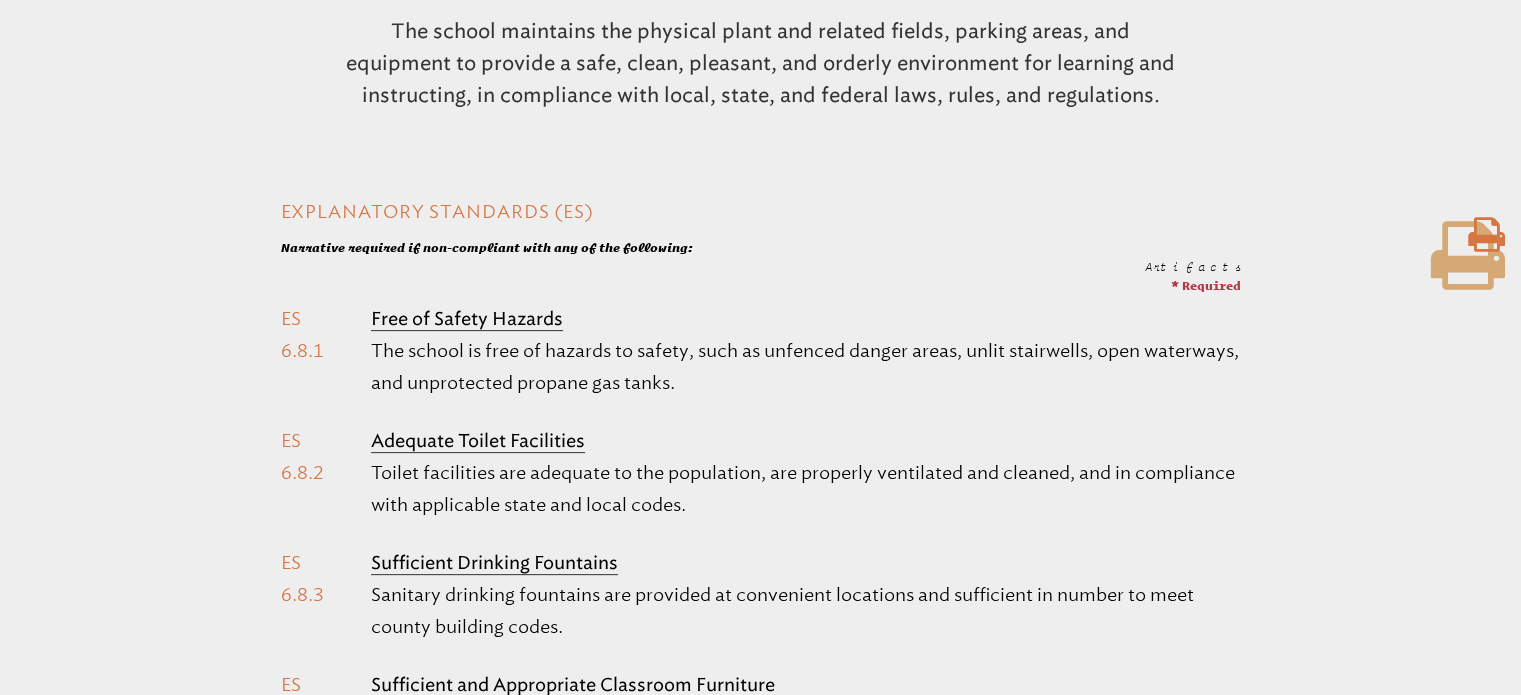 scroll, scrollTop: 165, scrollLeft: 0, axis: vertical 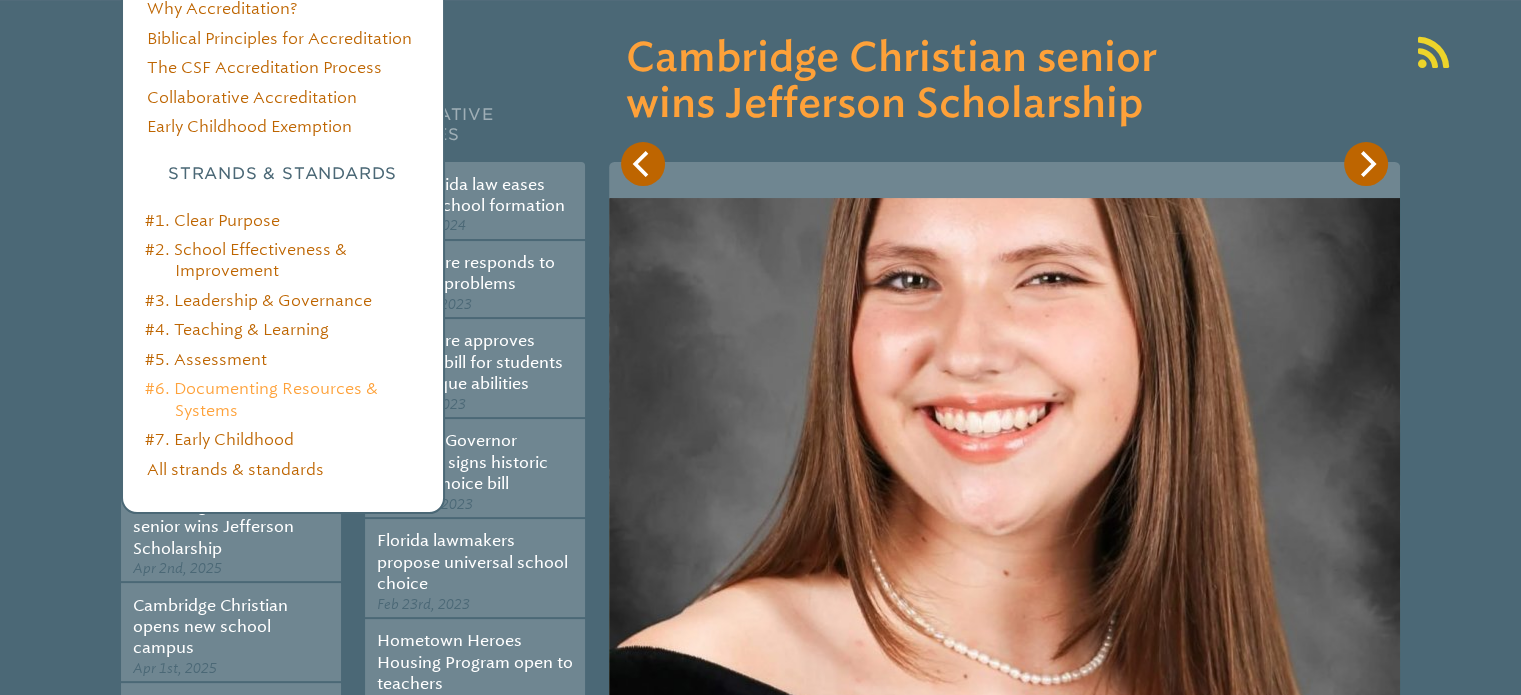click on "#6. Documenting Resources & Systems" at bounding box center [261, 399] 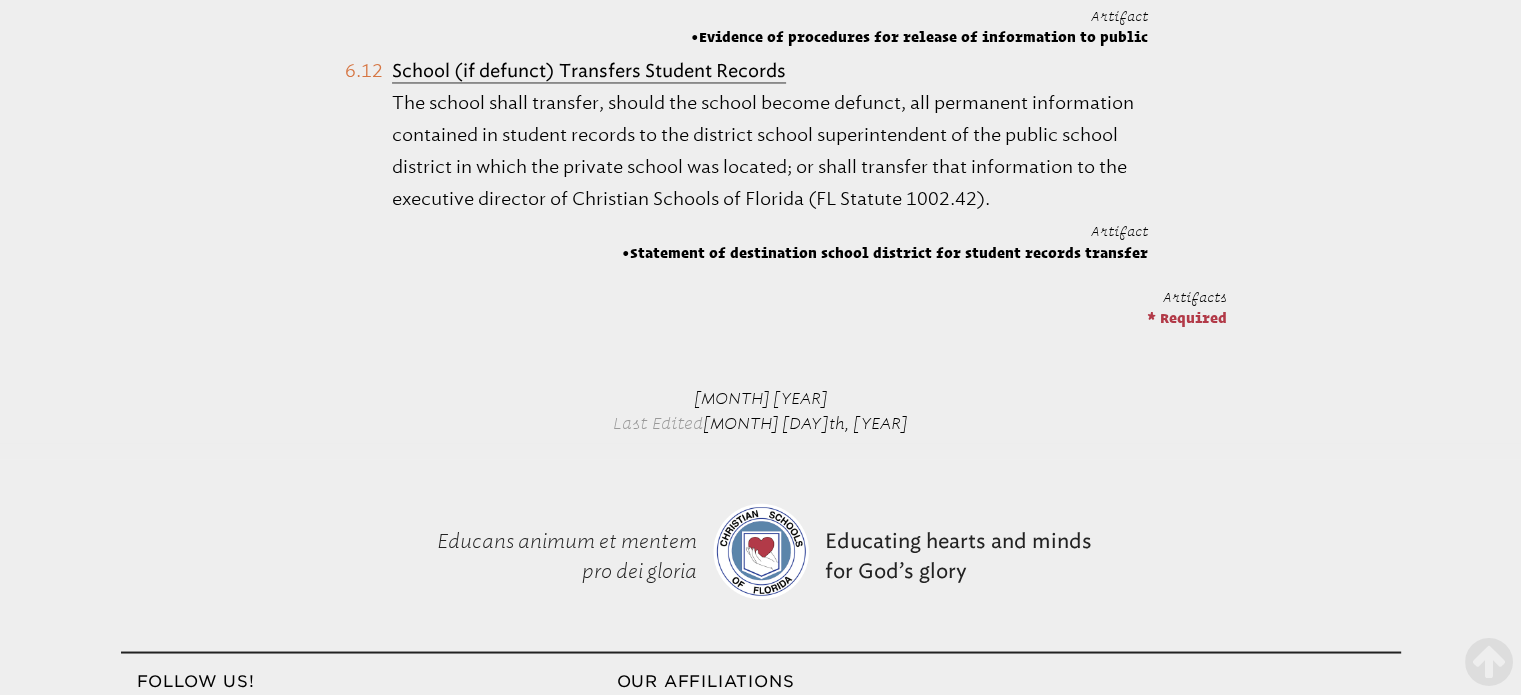 scroll, scrollTop: 3467, scrollLeft: 0, axis: vertical 